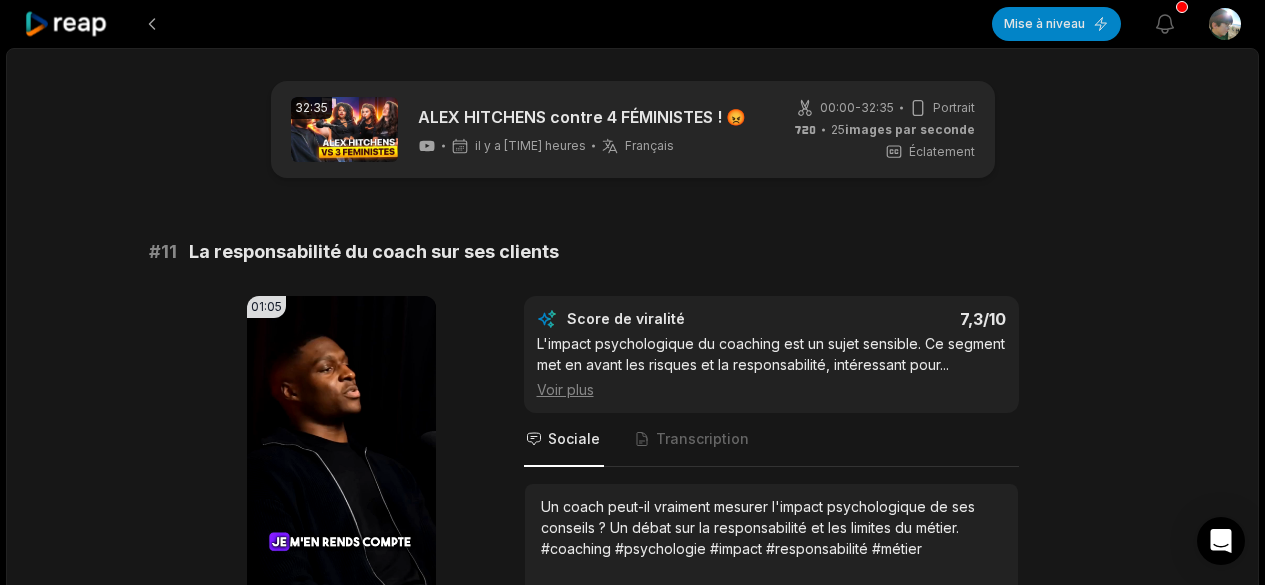 scroll, scrollTop: 0, scrollLeft: 0, axis: both 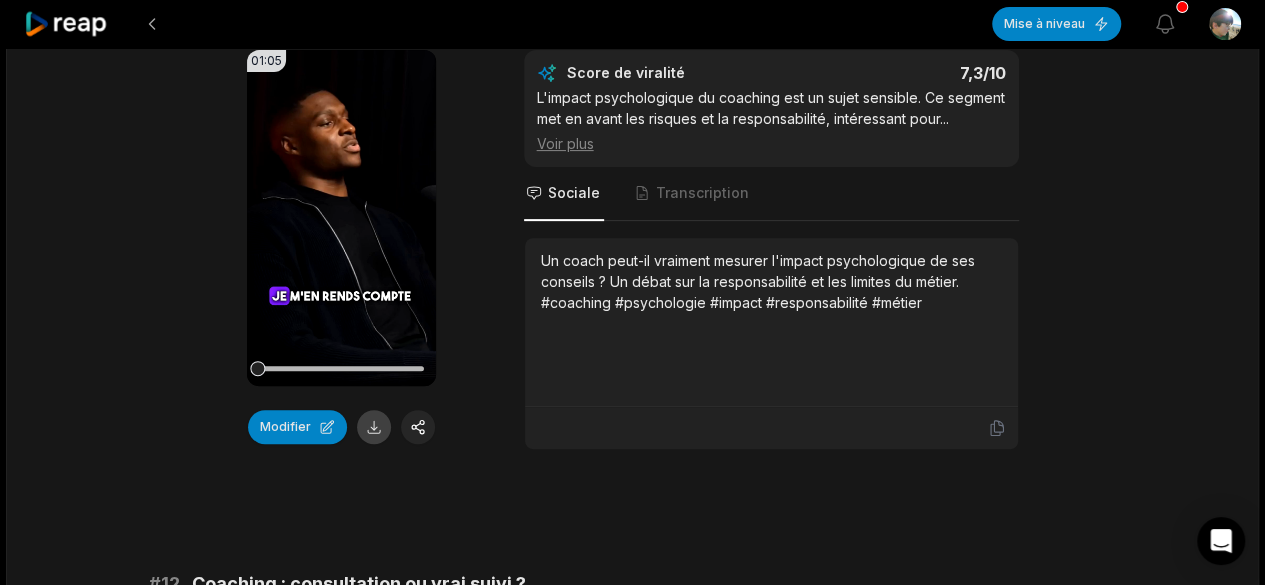 click at bounding box center (374, 427) 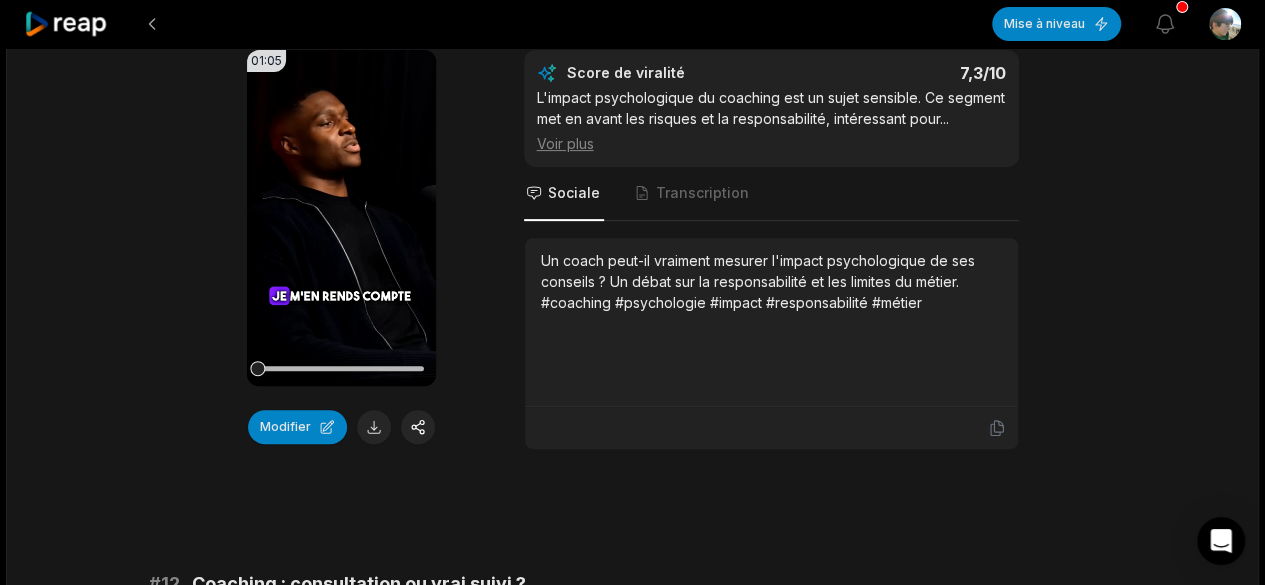 scroll, scrollTop: 809, scrollLeft: 0, axis: vertical 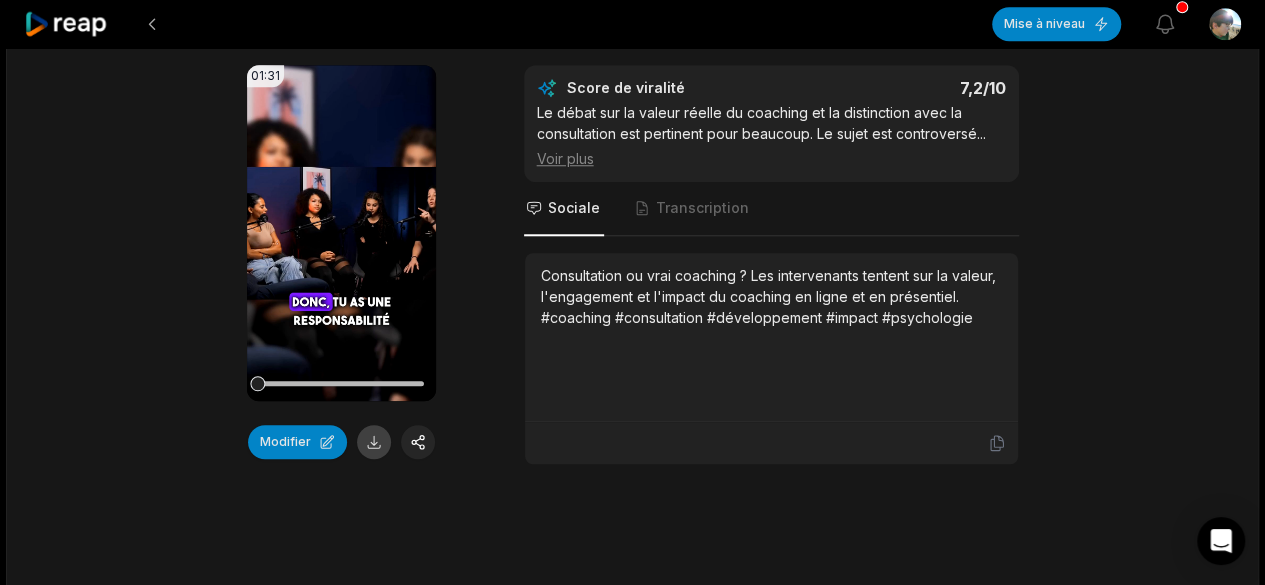 click at bounding box center (374, 442) 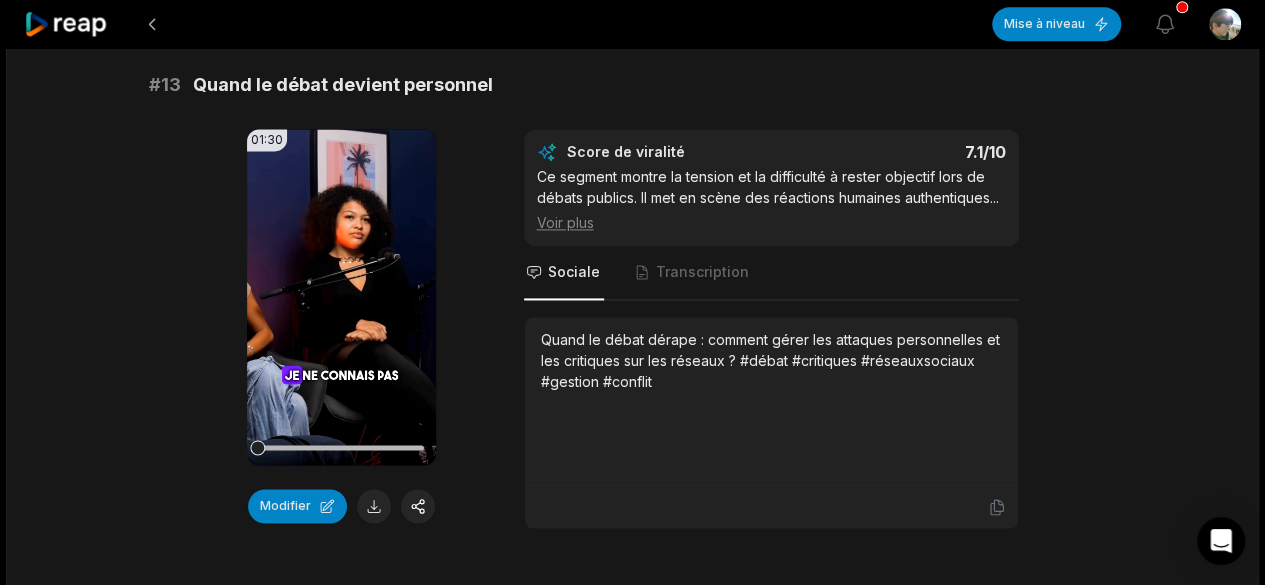 scroll, scrollTop: 1326, scrollLeft: 0, axis: vertical 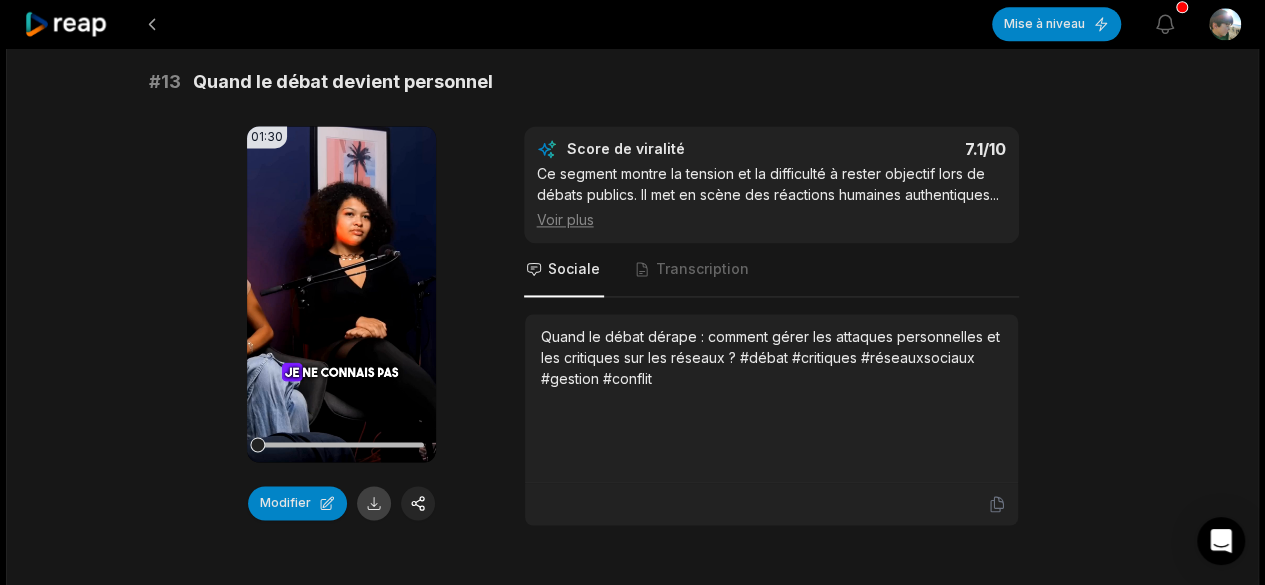 click at bounding box center (374, 503) 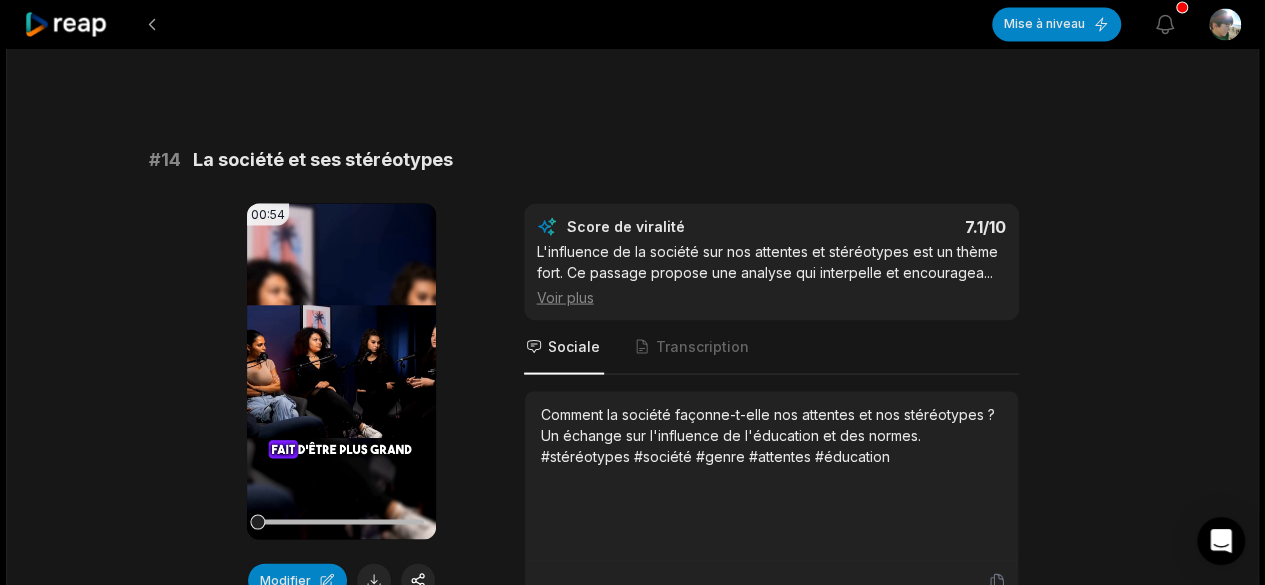 scroll, scrollTop: 1867, scrollLeft: 0, axis: vertical 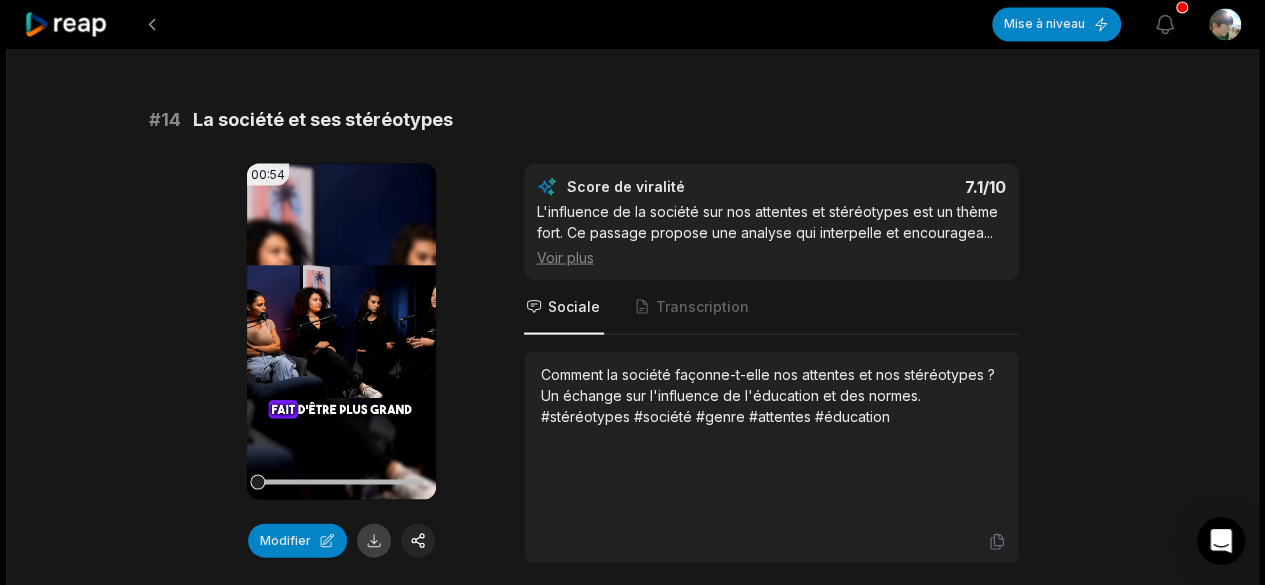 click at bounding box center [374, 540] 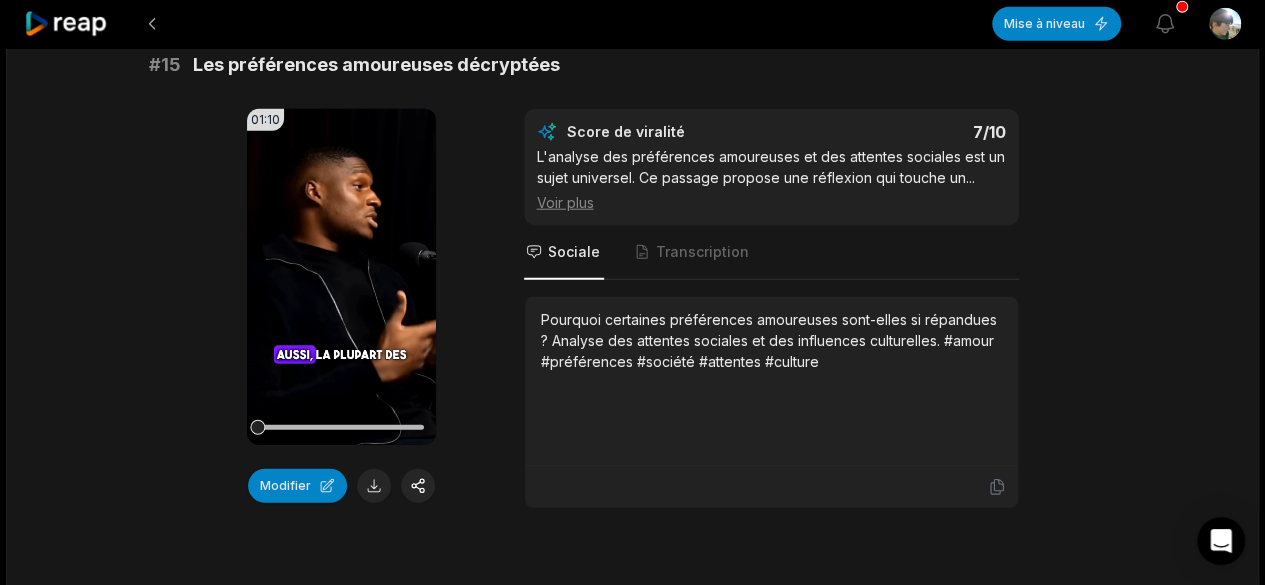 scroll, scrollTop: 2541, scrollLeft: 0, axis: vertical 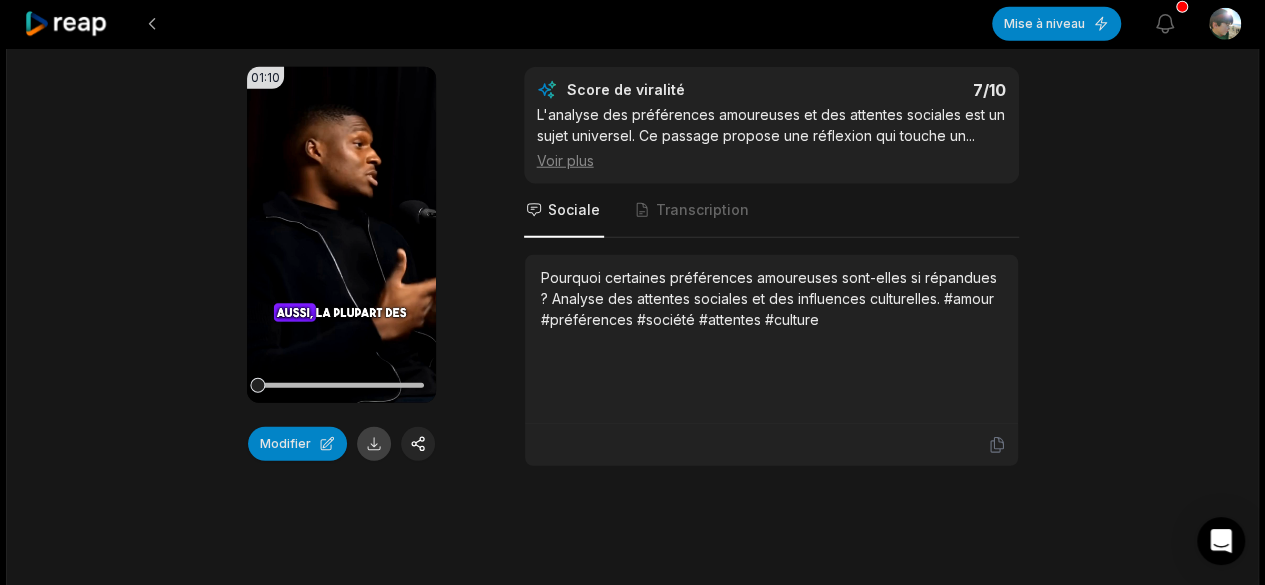 click at bounding box center (374, 444) 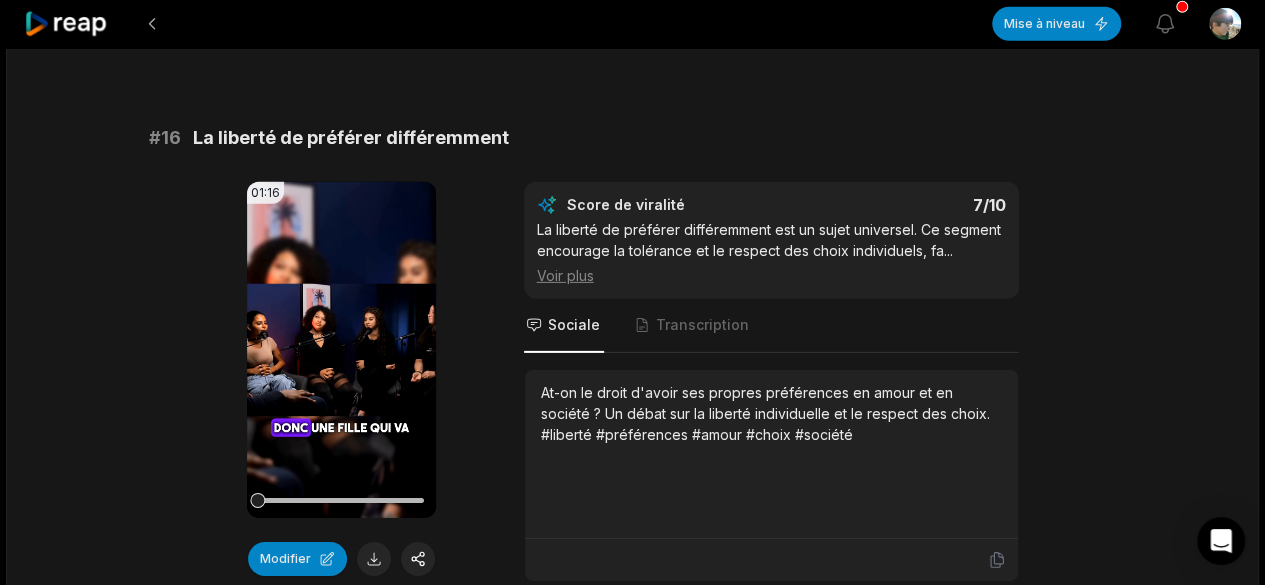 scroll, scrollTop: 3007, scrollLeft: 0, axis: vertical 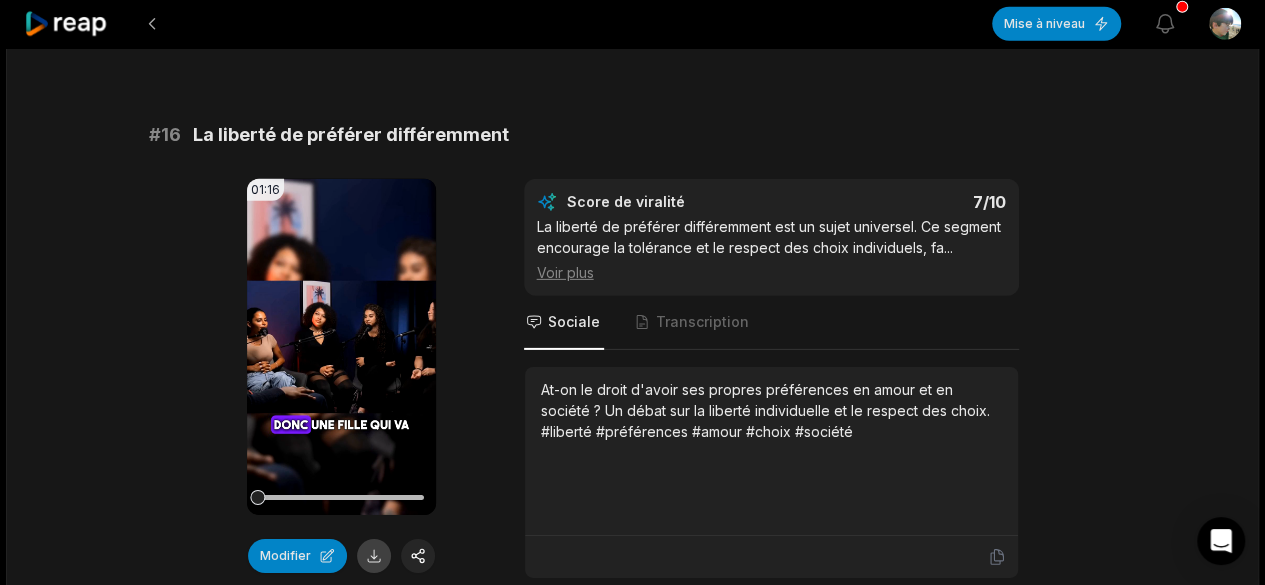 click at bounding box center [374, 556] 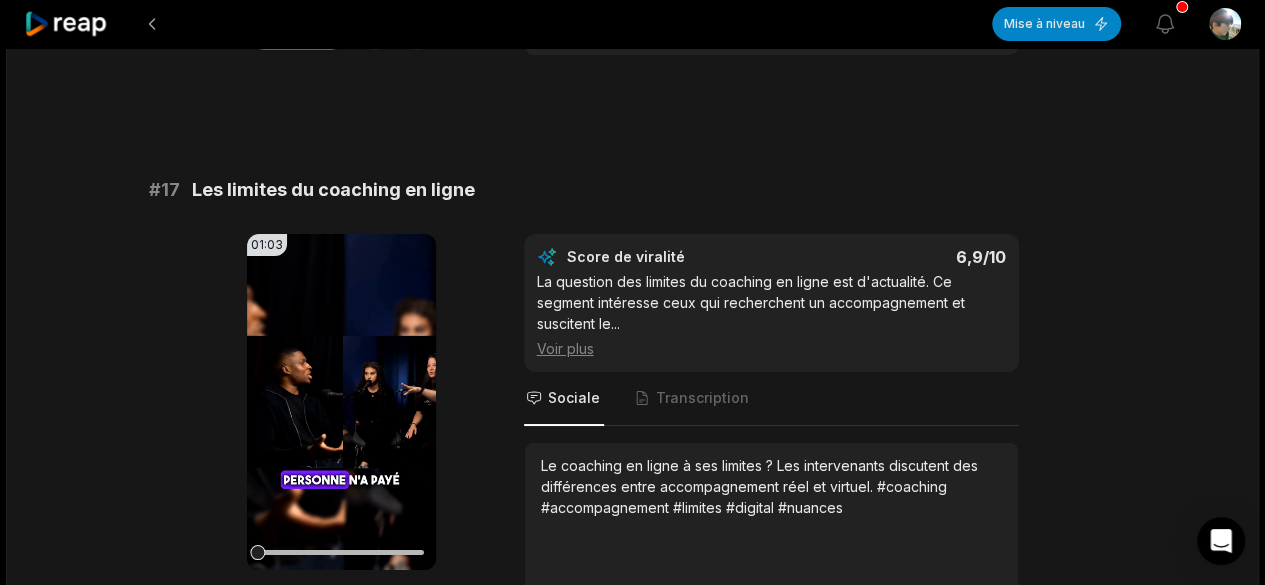 scroll, scrollTop: 3598, scrollLeft: 0, axis: vertical 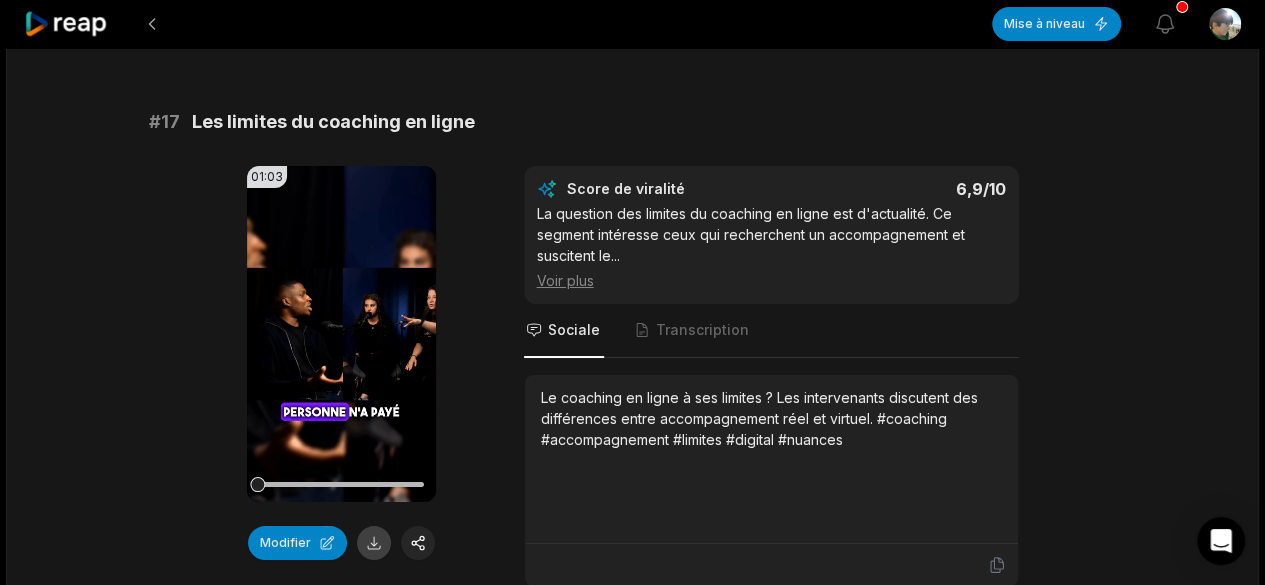 click at bounding box center [374, 543] 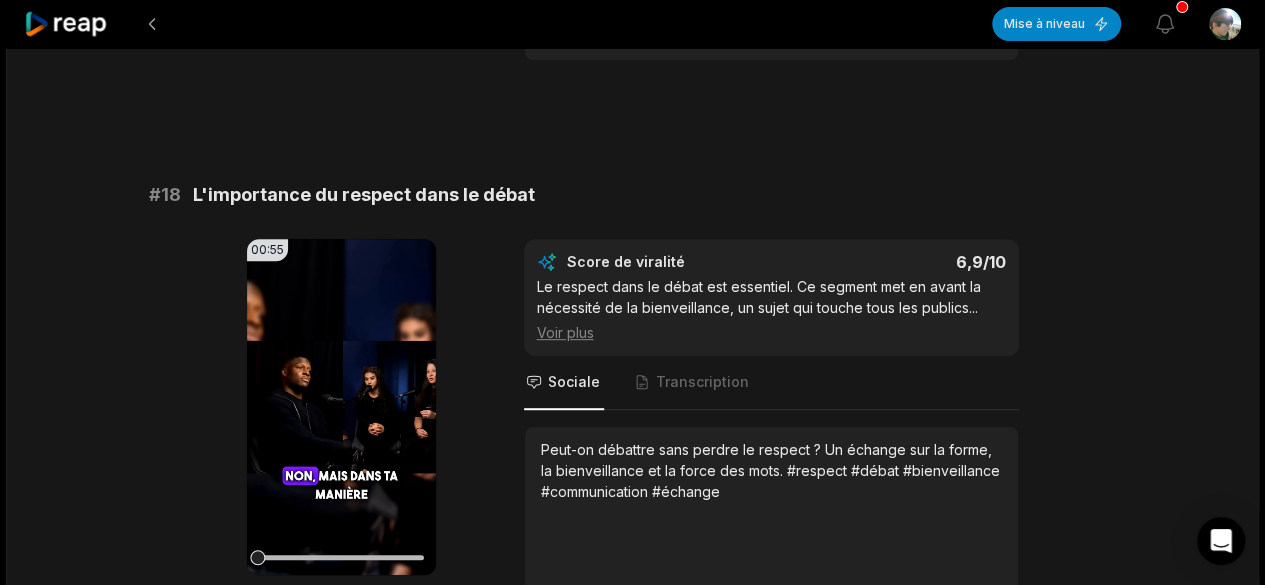 scroll, scrollTop: 4194, scrollLeft: 0, axis: vertical 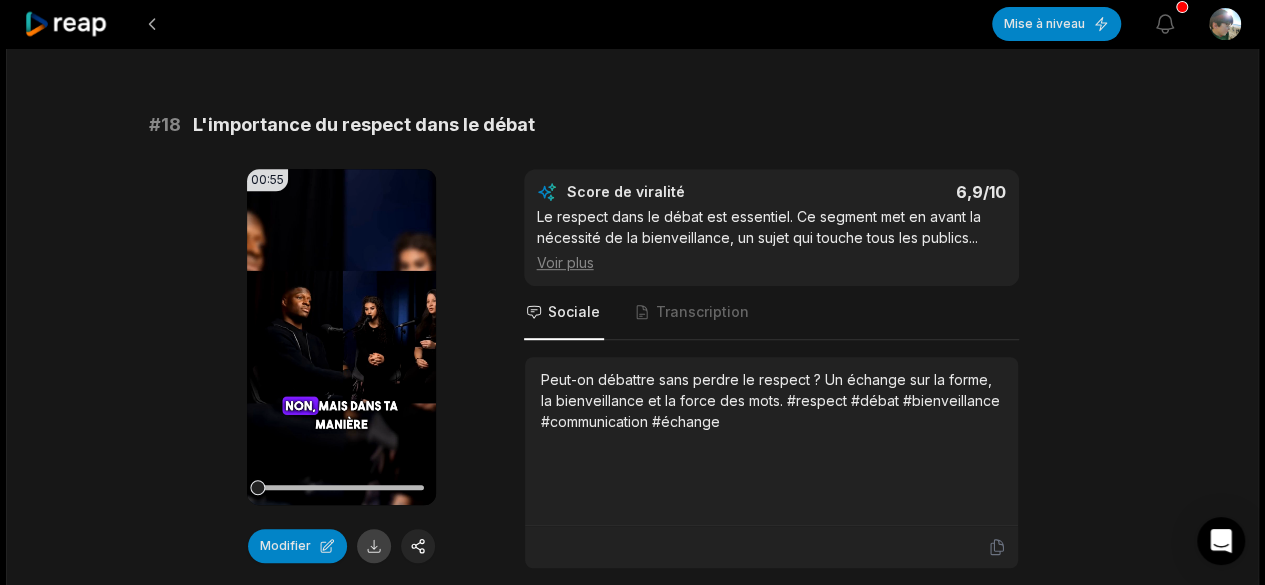 click at bounding box center [374, 546] 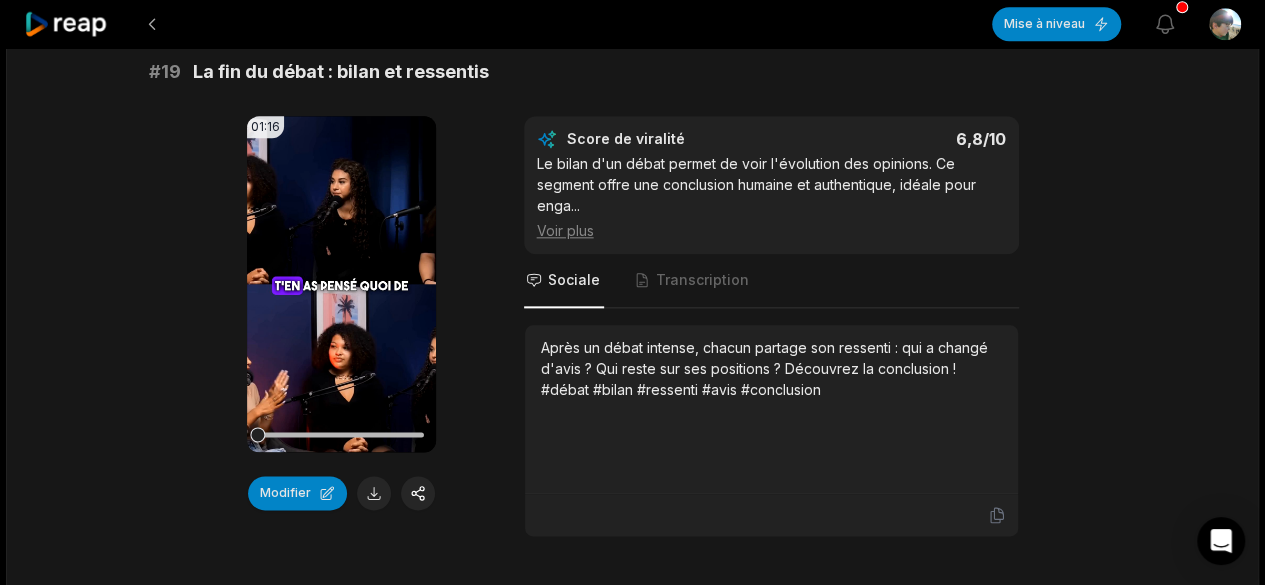 scroll, scrollTop: 4827, scrollLeft: 0, axis: vertical 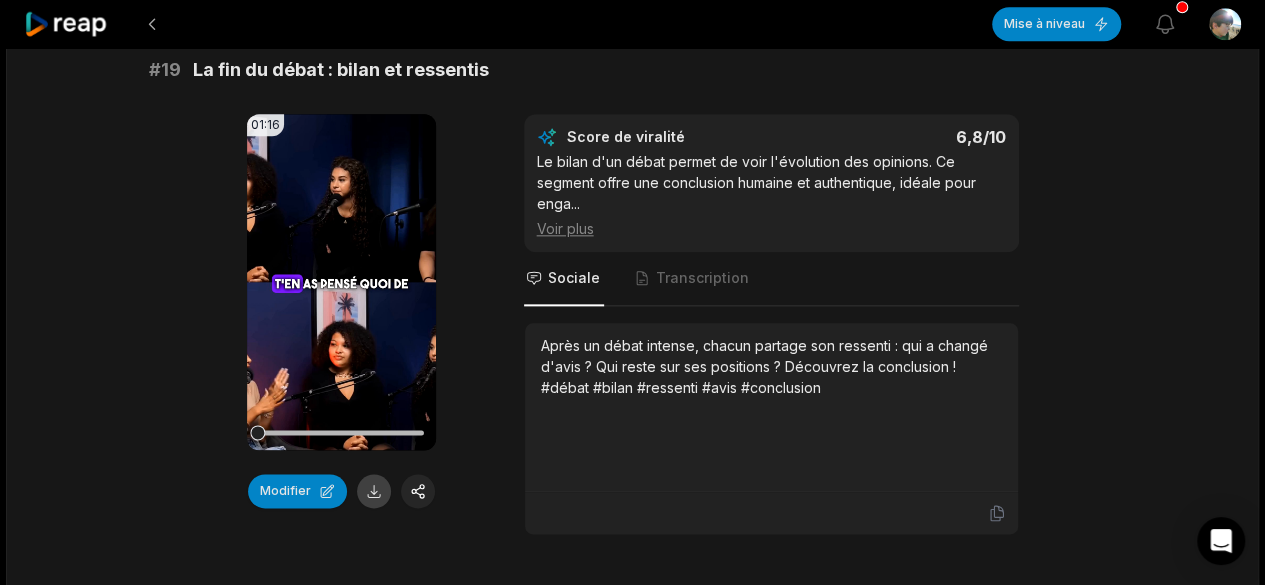 click at bounding box center (374, 491) 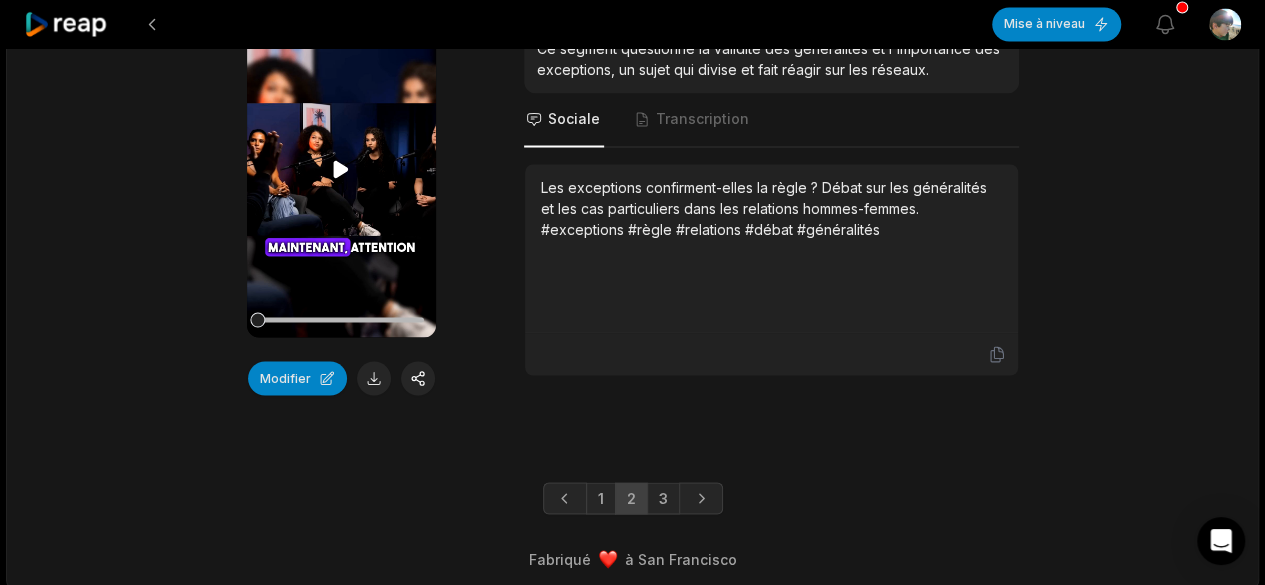 scroll, scrollTop: 5543, scrollLeft: 0, axis: vertical 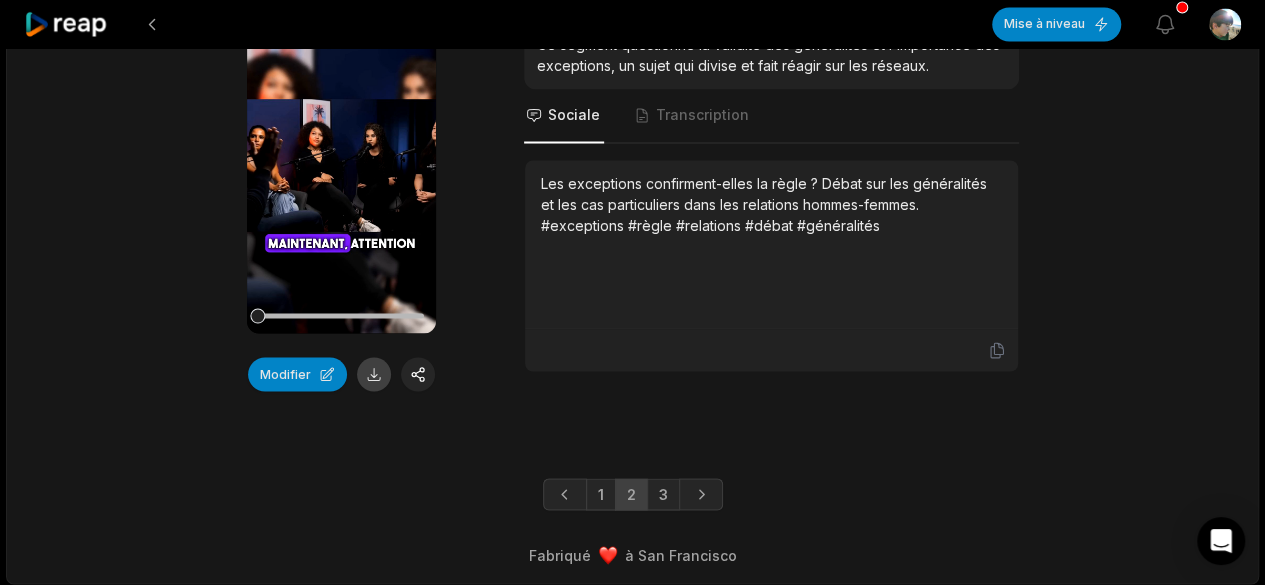 click at bounding box center (374, 374) 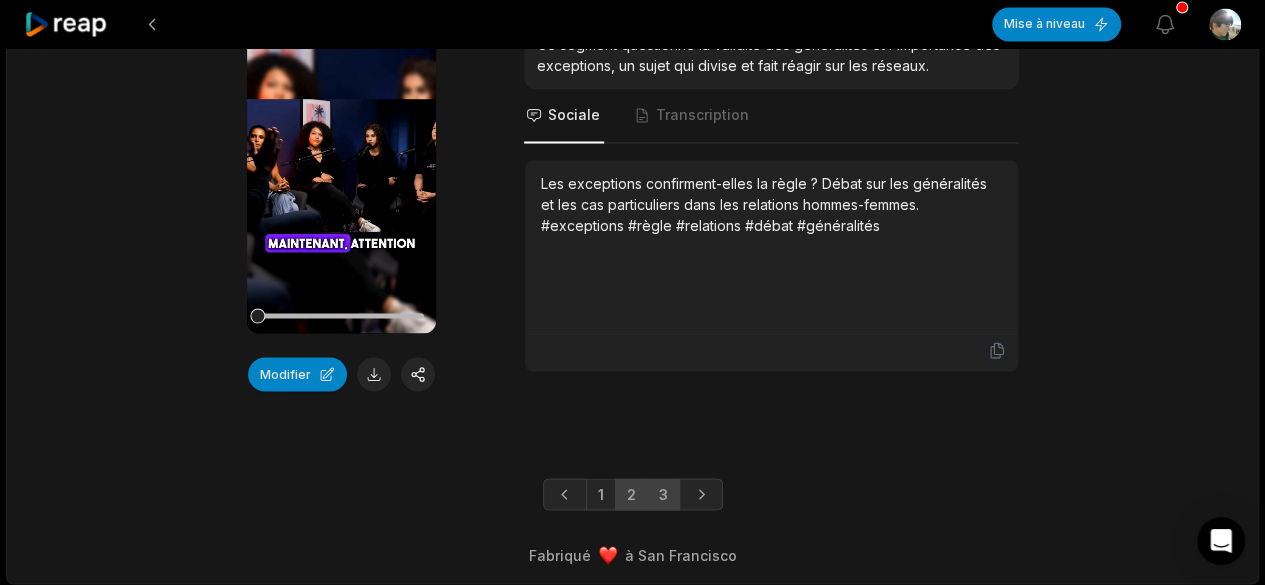 click on "3" at bounding box center (663, 493) 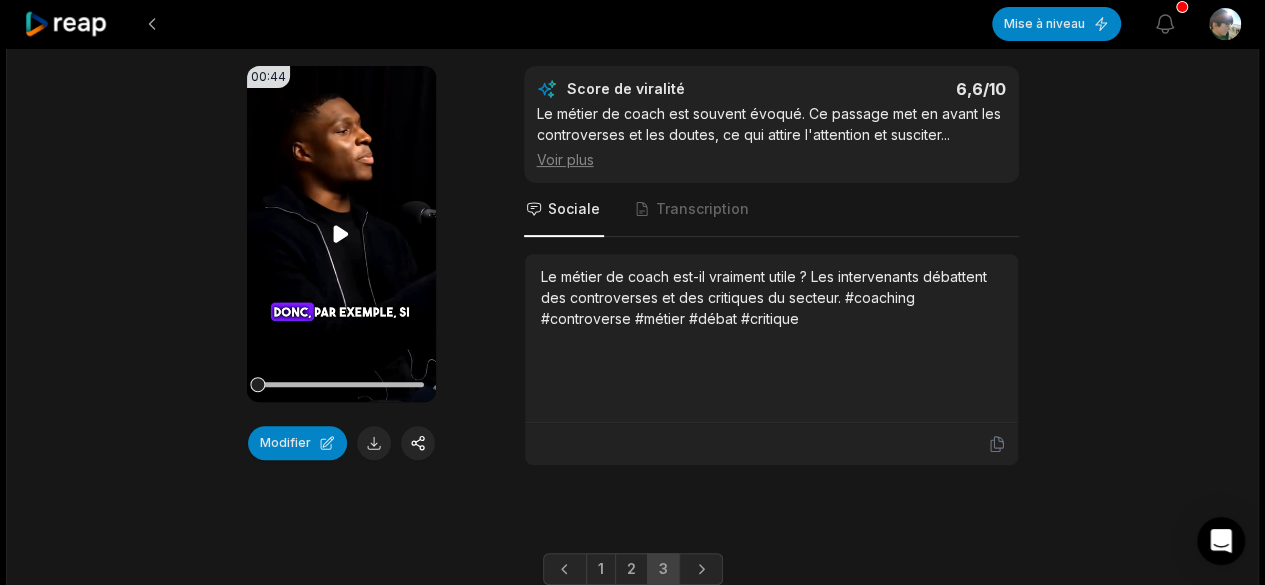 scroll, scrollTop: 308, scrollLeft: 0, axis: vertical 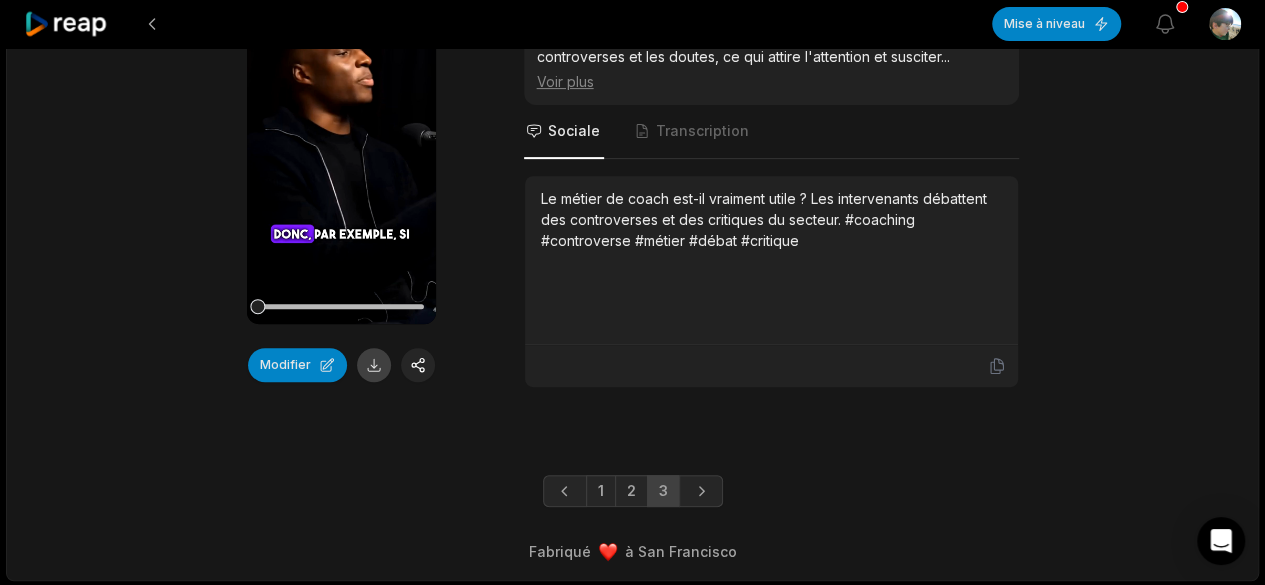 click at bounding box center [374, 365] 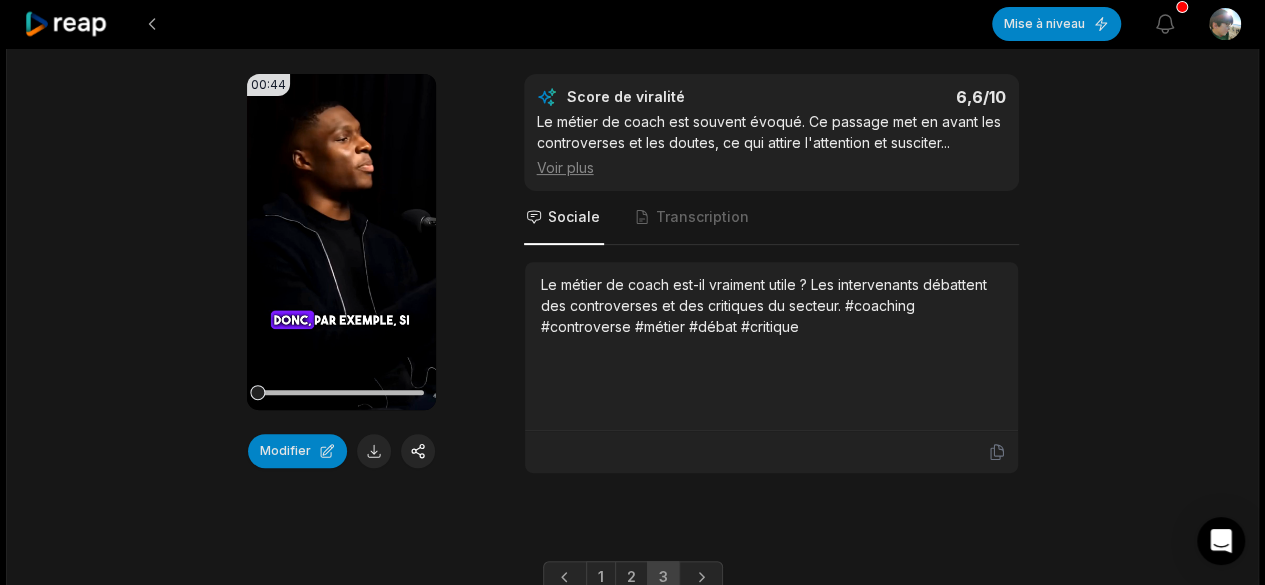scroll, scrollTop: 308, scrollLeft: 0, axis: vertical 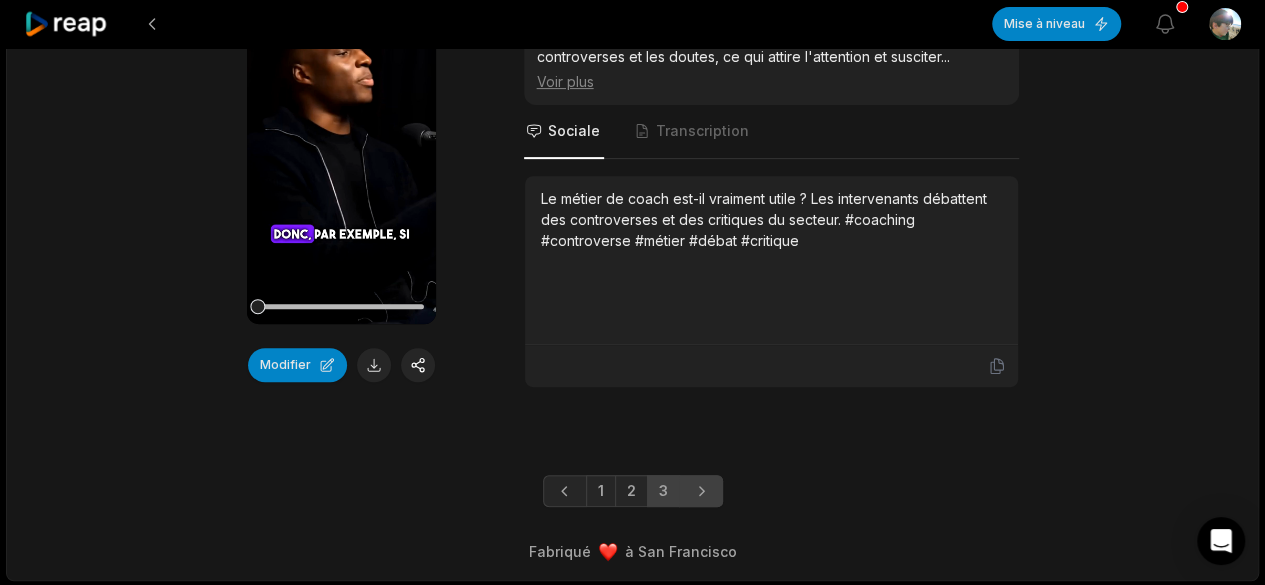 click 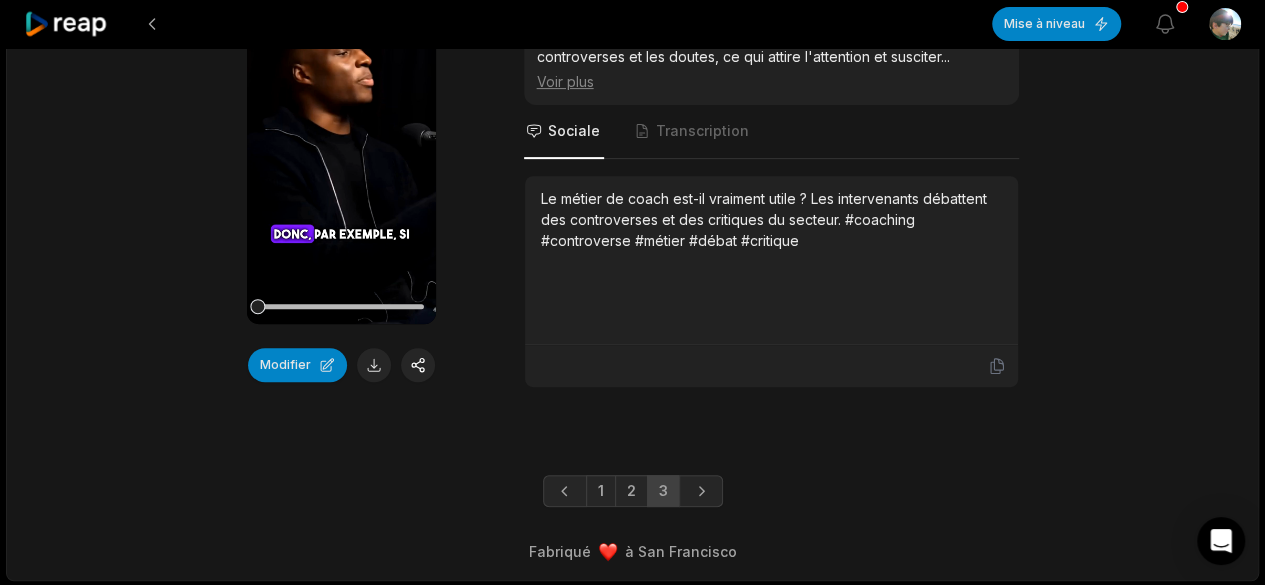 scroll, scrollTop: 0, scrollLeft: 0, axis: both 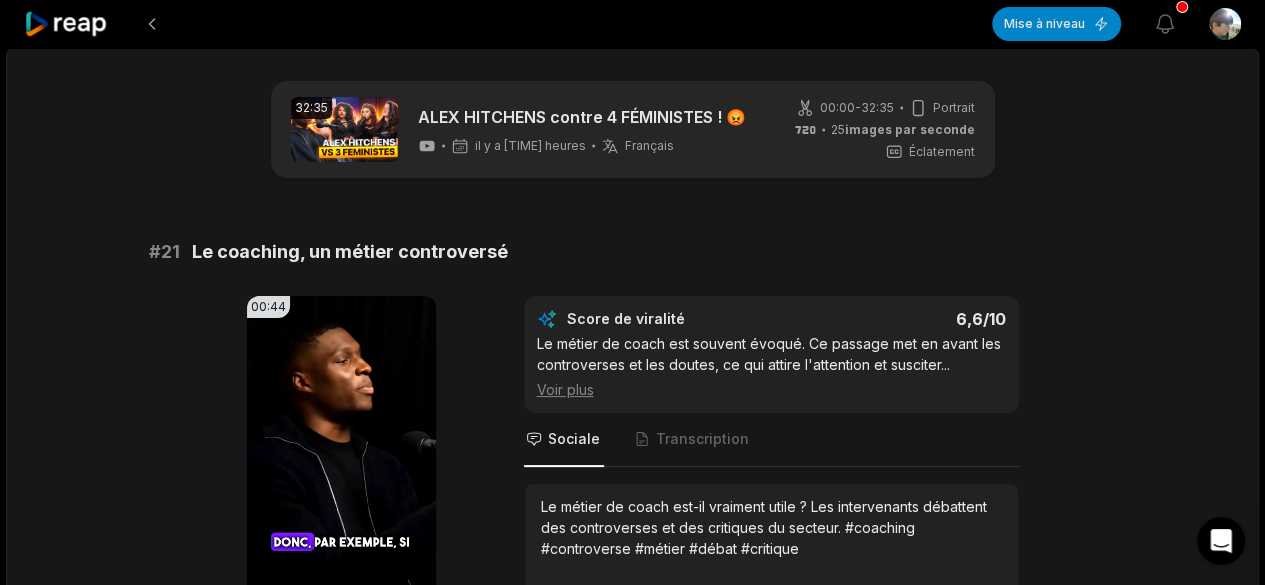 click on "[TIME] ago [NAME] contre 4 FÉMINISTES ! 😡 il y a [TIME] Français fr 00:00 - [TIME] Portrait 25 images par seconde Éclatement # 21 Le coaching, un métier controversé [TIME] Votre navigateur ne prend pas en charge le format mp4. Modifier Score de viralité 6,6 /10 Le métier de coach est souvent évoqué. Ce passage met en avant les controverses et les doutes, ce qui attire l'attention et susciter ... Voir plus Sociale Transcription Le métier de coach est-il vraiment utile ? Les intervenants débattent des controverses et des critiques du secteur. #coaching #controverse #métier #débat #critique 1 2 3 Fabriqué à San Francisco" at bounding box center [632, 468] 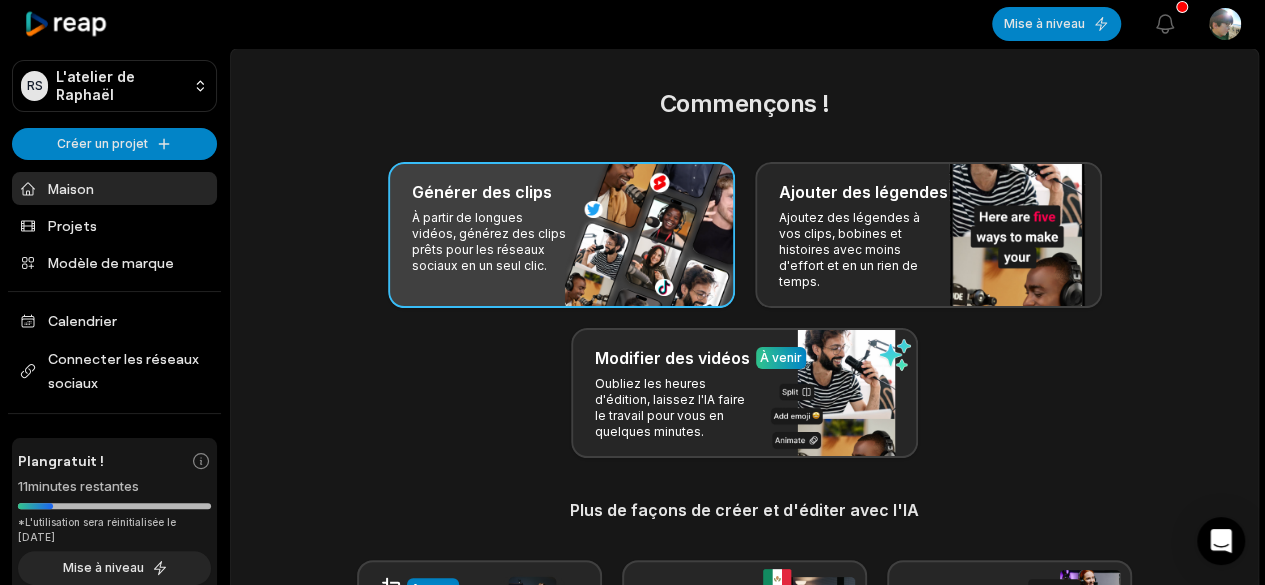 click on "Générer des clips" at bounding box center [561, 192] 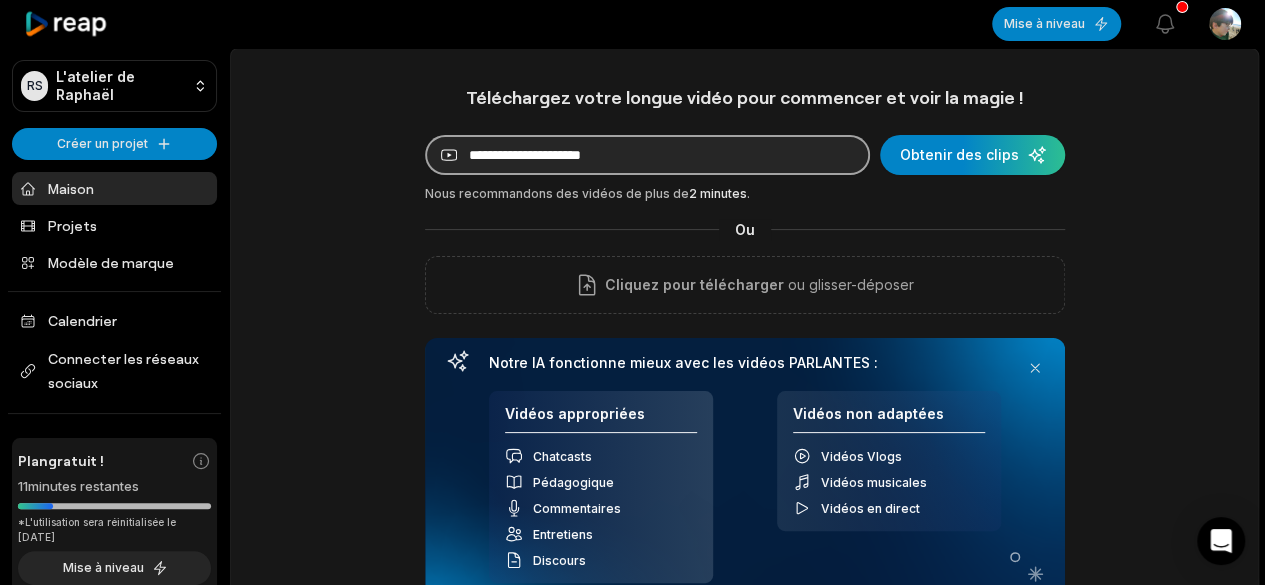 click at bounding box center [647, 155] 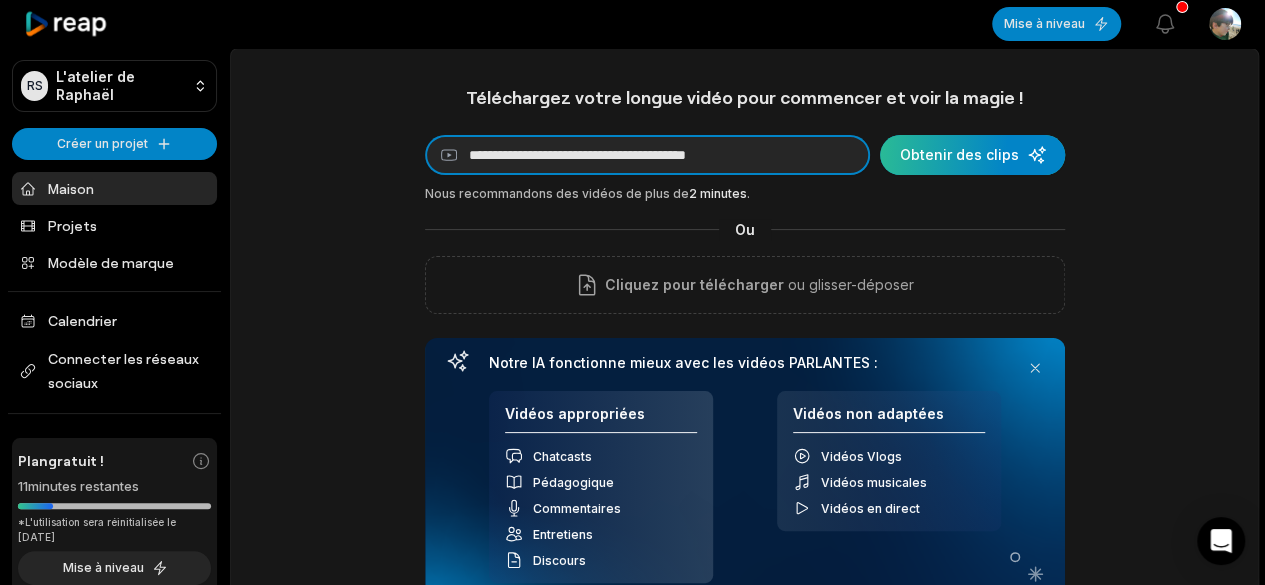 type on "**********" 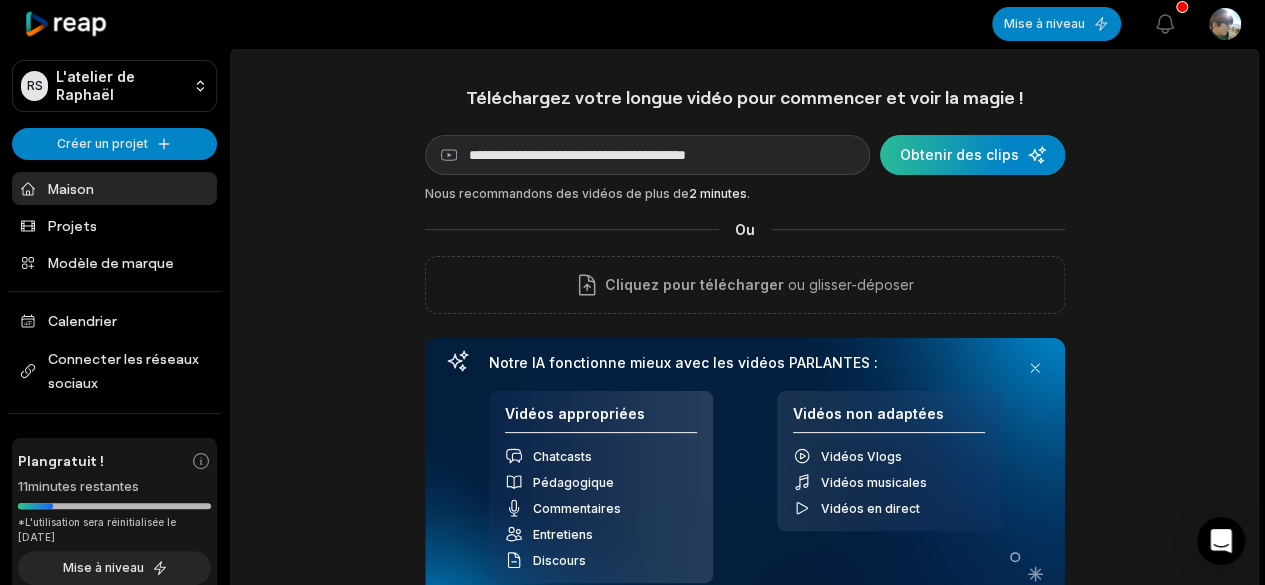 click at bounding box center [972, 155] 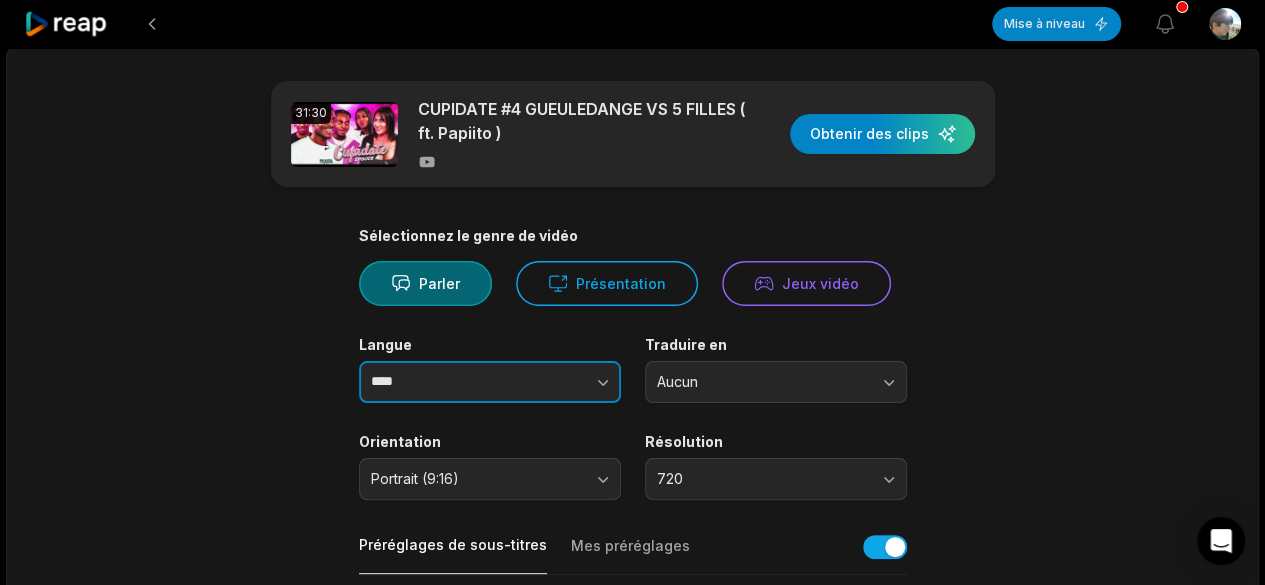 click at bounding box center (563, 382) 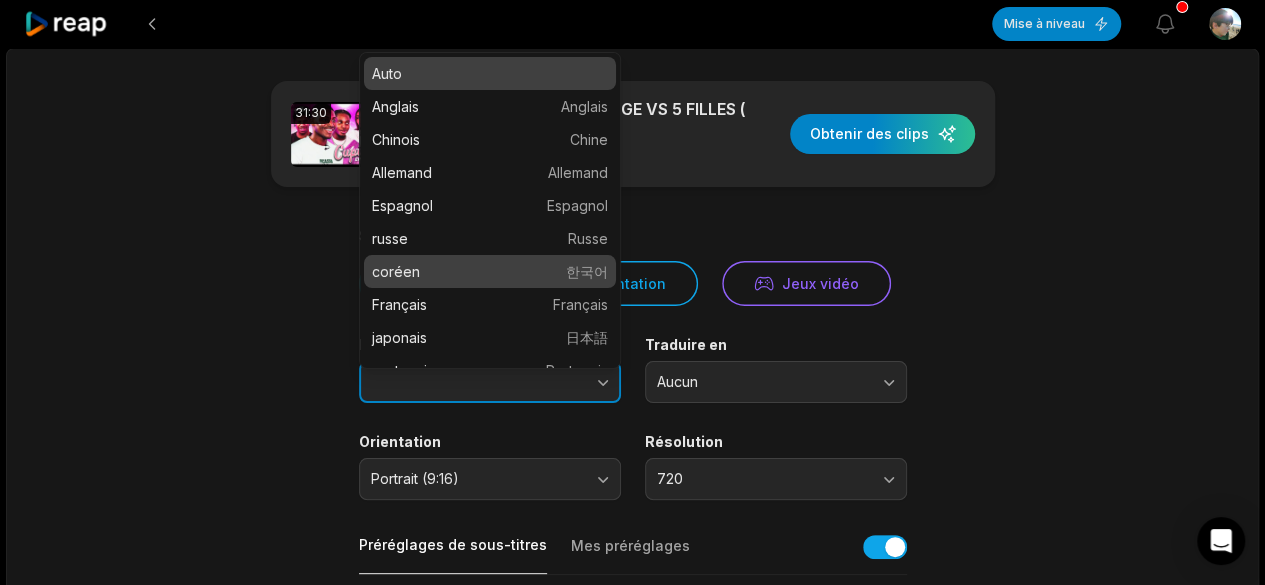 type on "******" 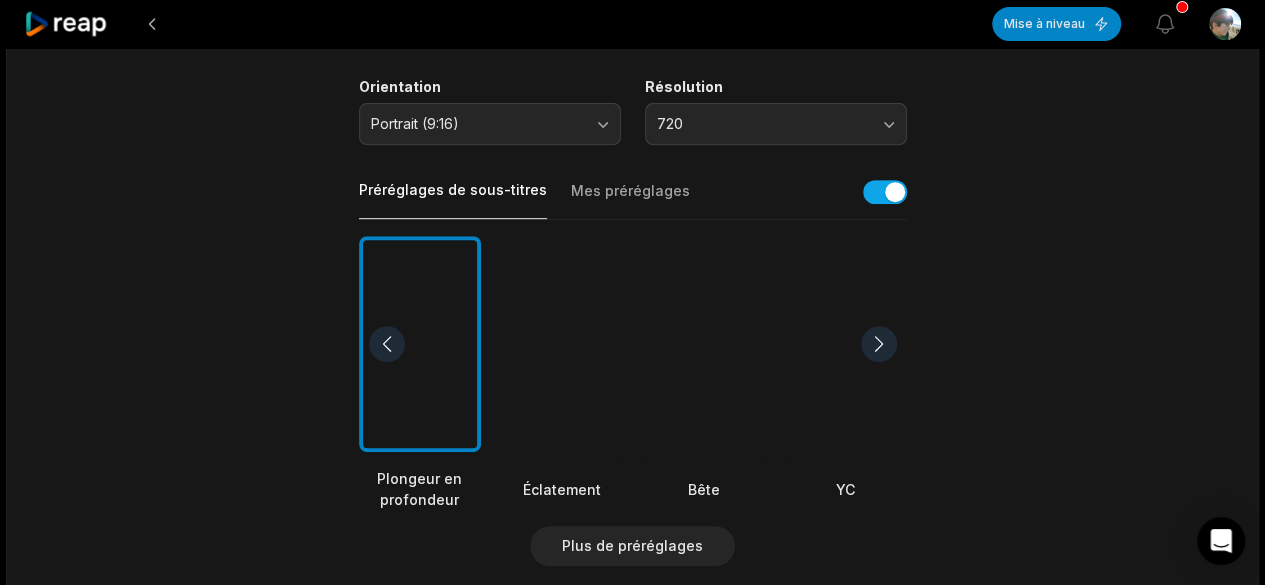 scroll, scrollTop: 356, scrollLeft: 0, axis: vertical 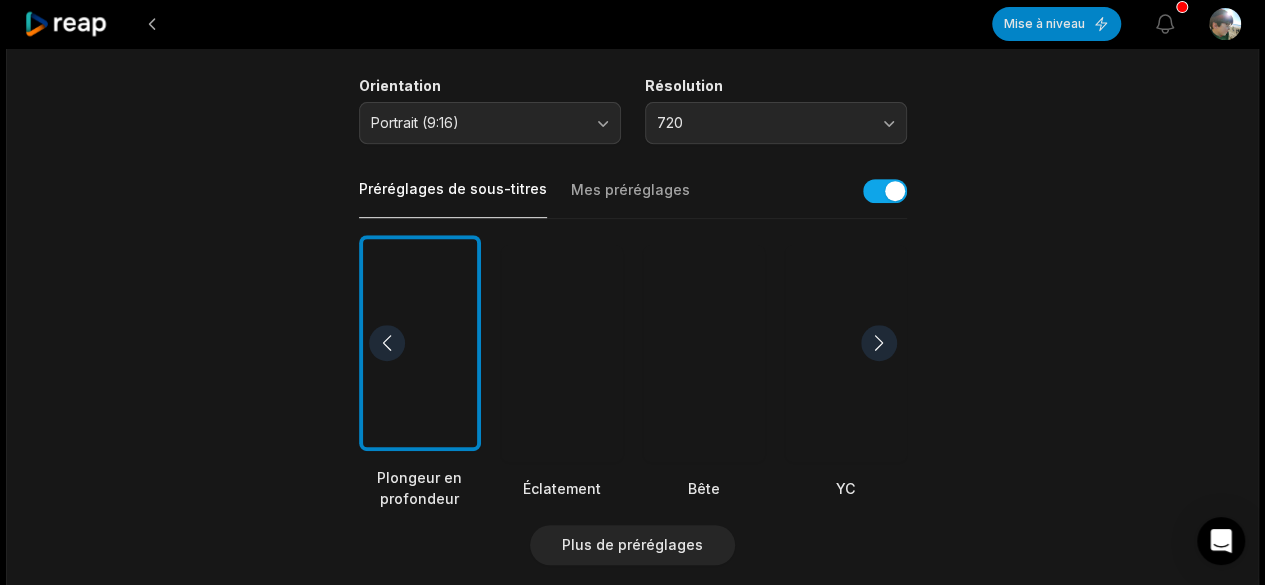 click on "Plongeur en profondeur Éclatement Bête YC Rendez-vous de jeu Animal de compagnie Zen" at bounding box center [633, 372] 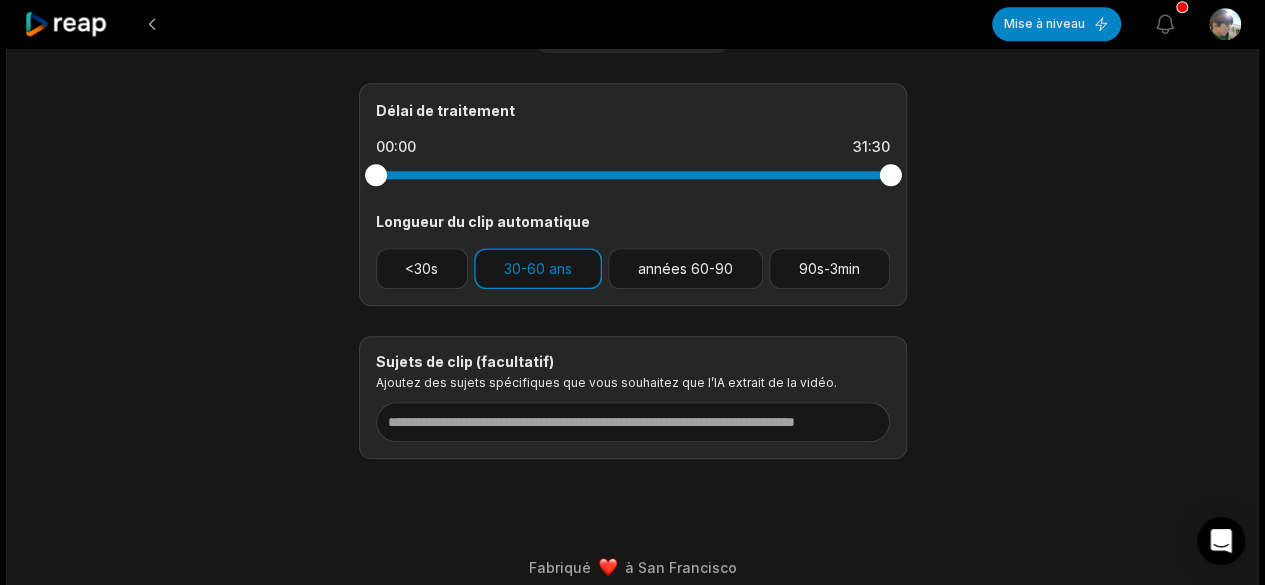 scroll, scrollTop: 866, scrollLeft: 0, axis: vertical 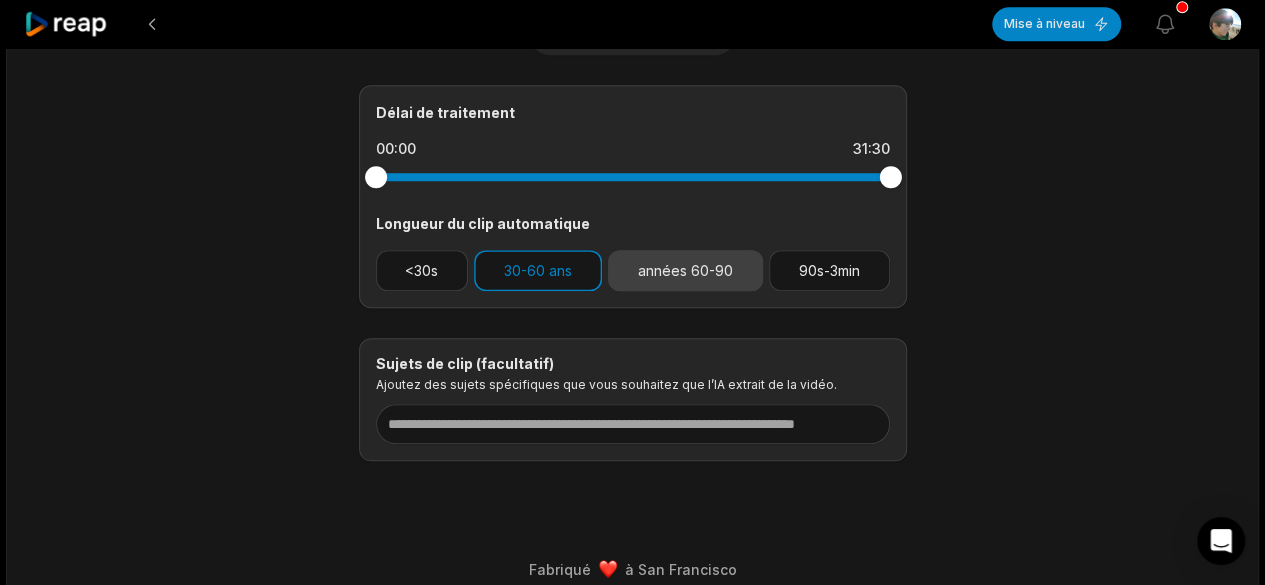 click on "années 60-90" at bounding box center [685, 270] 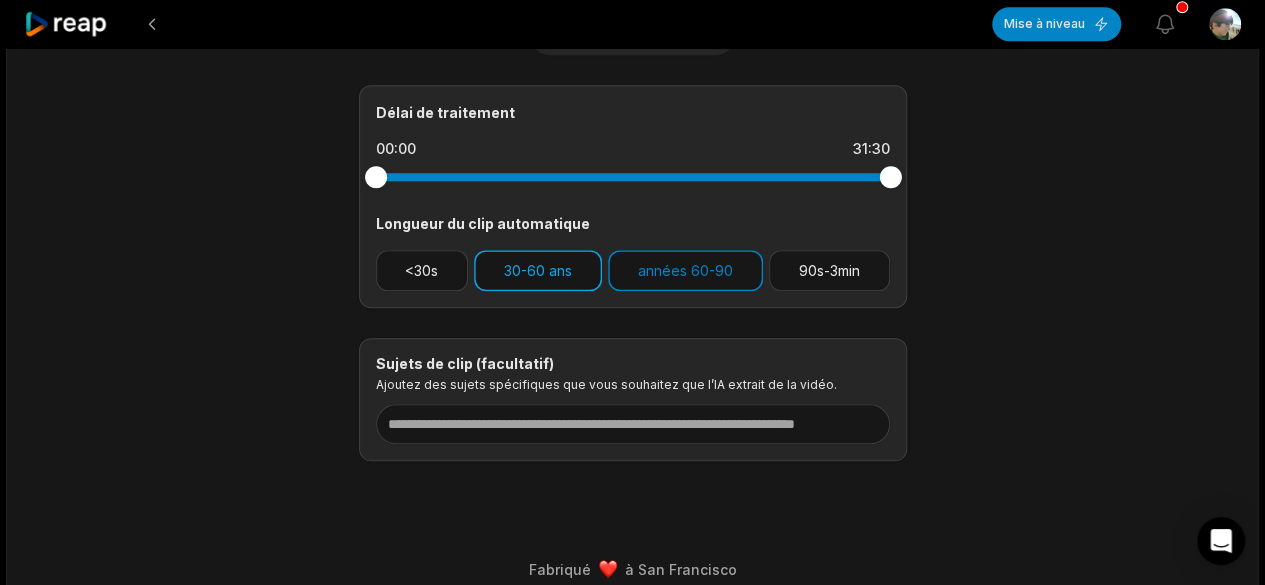 click on "30-60 ans" at bounding box center (538, 270) 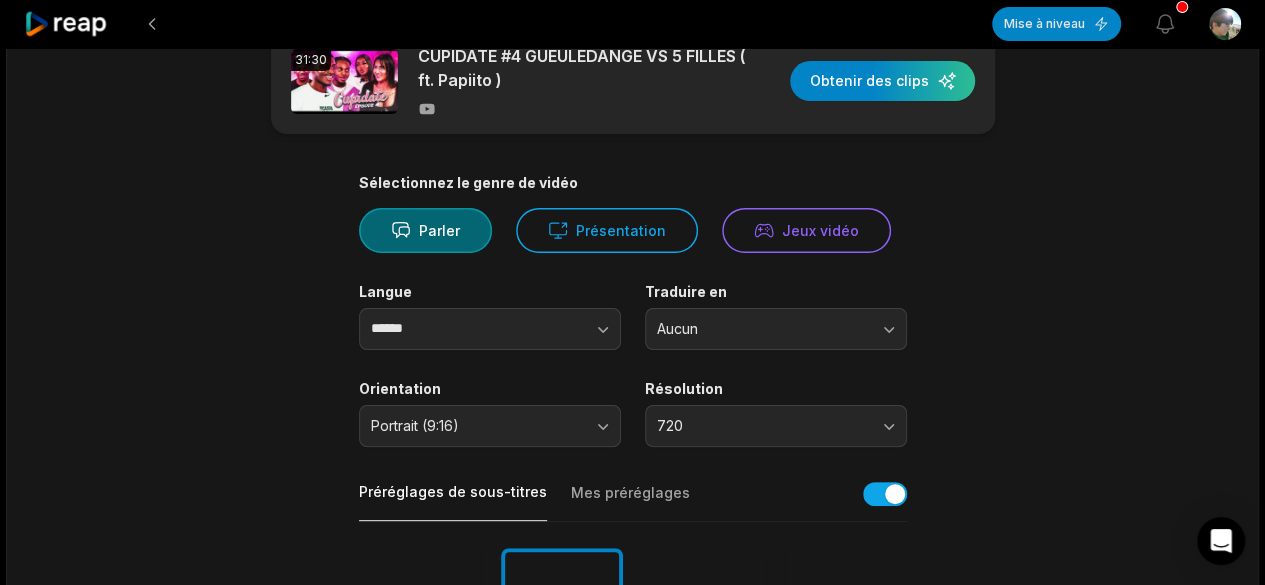 scroll, scrollTop: 0, scrollLeft: 0, axis: both 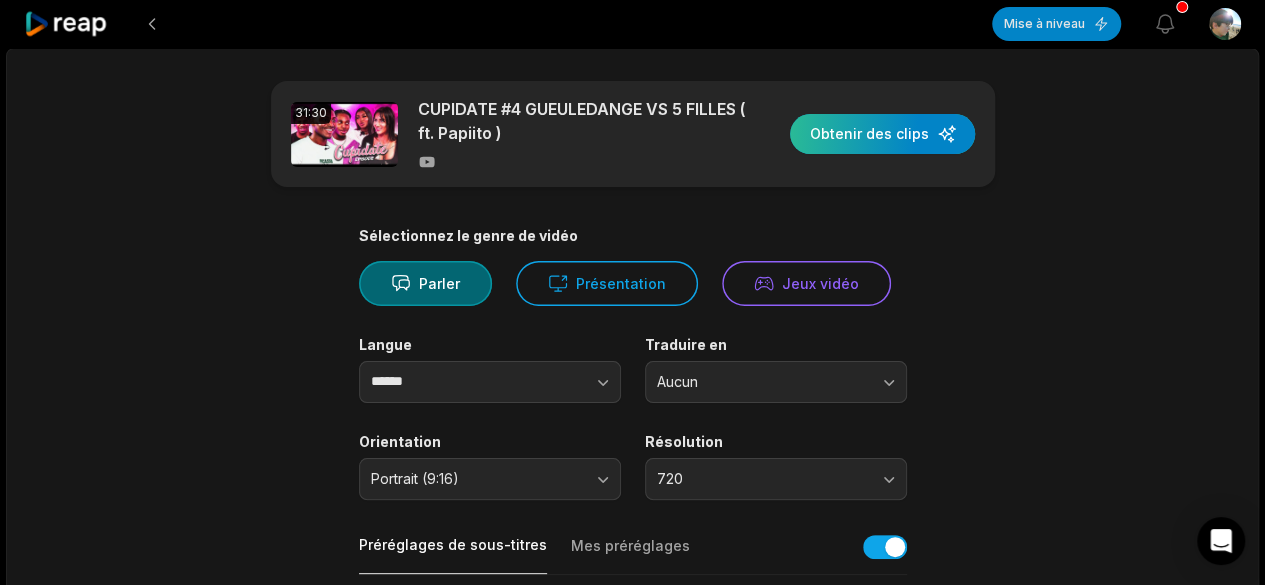 click at bounding box center (882, 134) 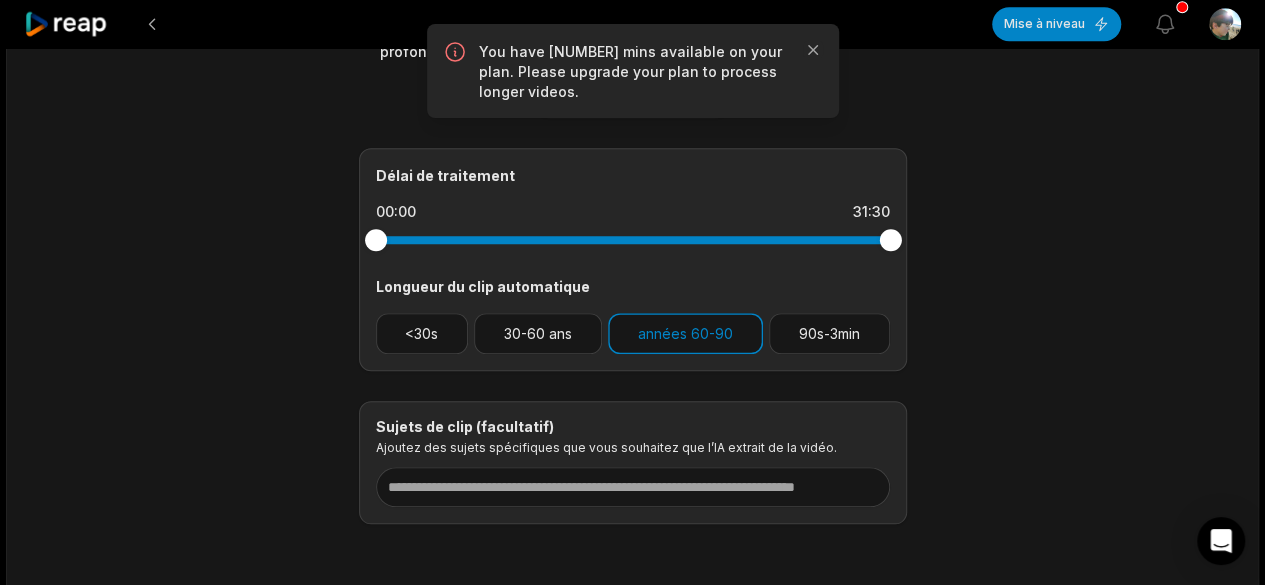 scroll, scrollTop: 882, scrollLeft: 0, axis: vertical 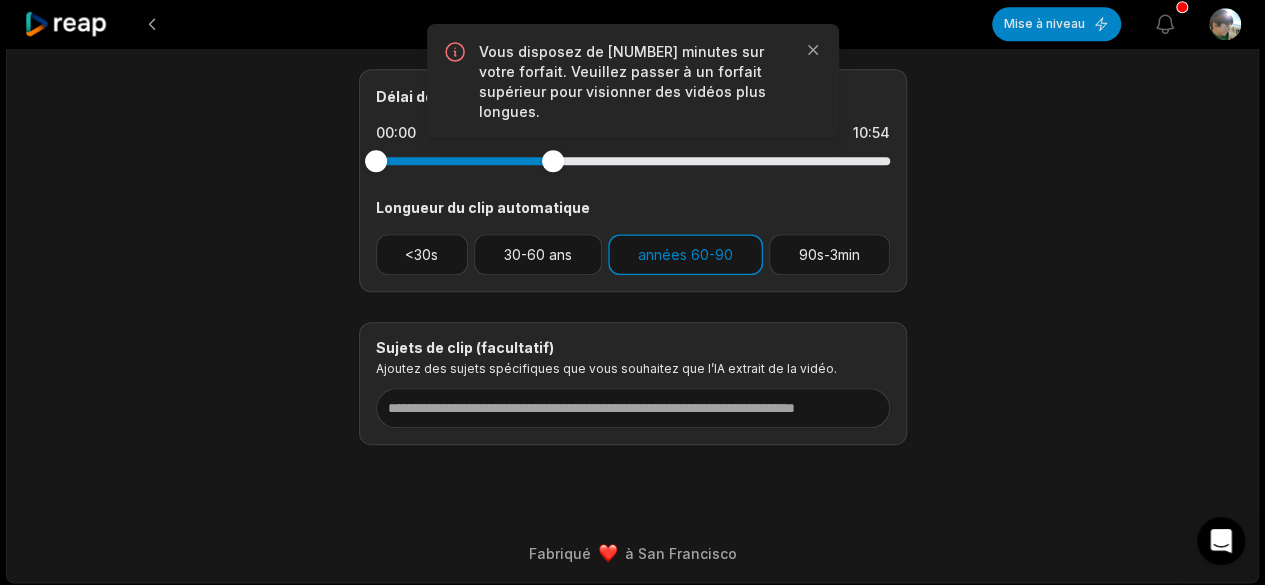 drag, startPoint x: 887, startPoint y: 169, endPoint x: 552, endPoint y: 208, distance: 337.2625 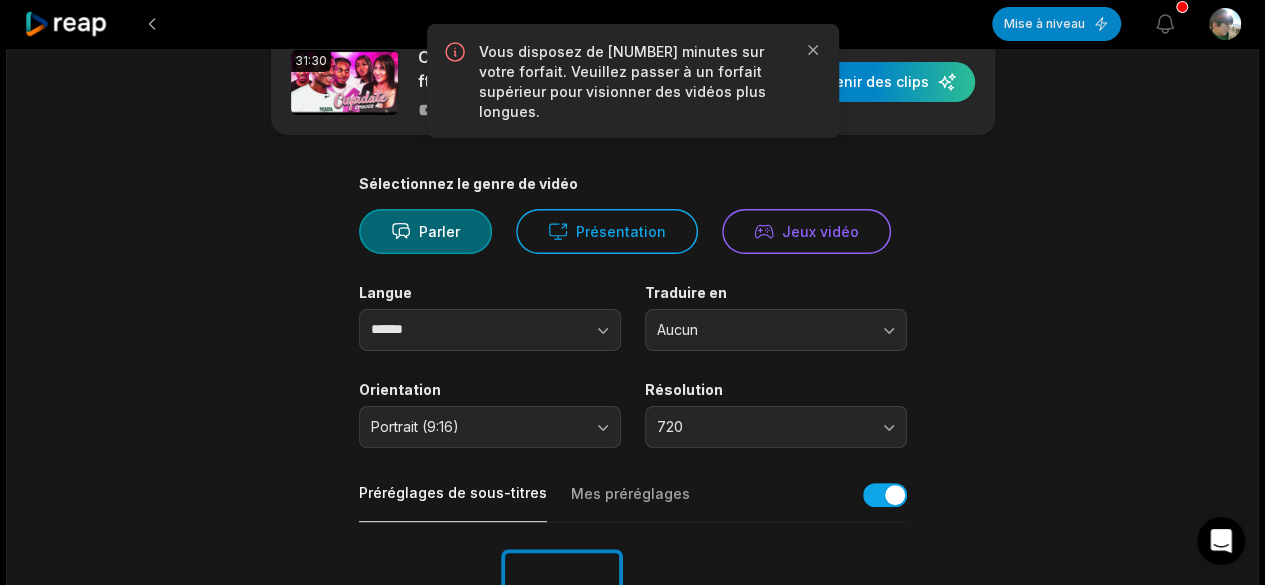scroll, scrollTop: 0, scrollLeft: 0, axis: both 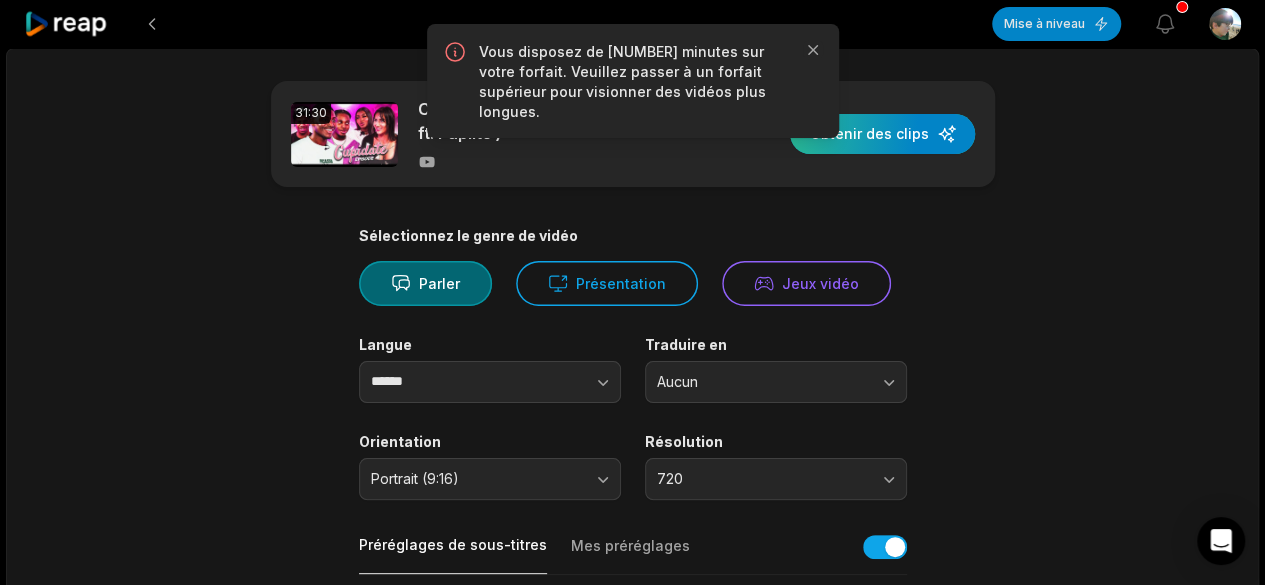 click at bounding box center (882, 134) 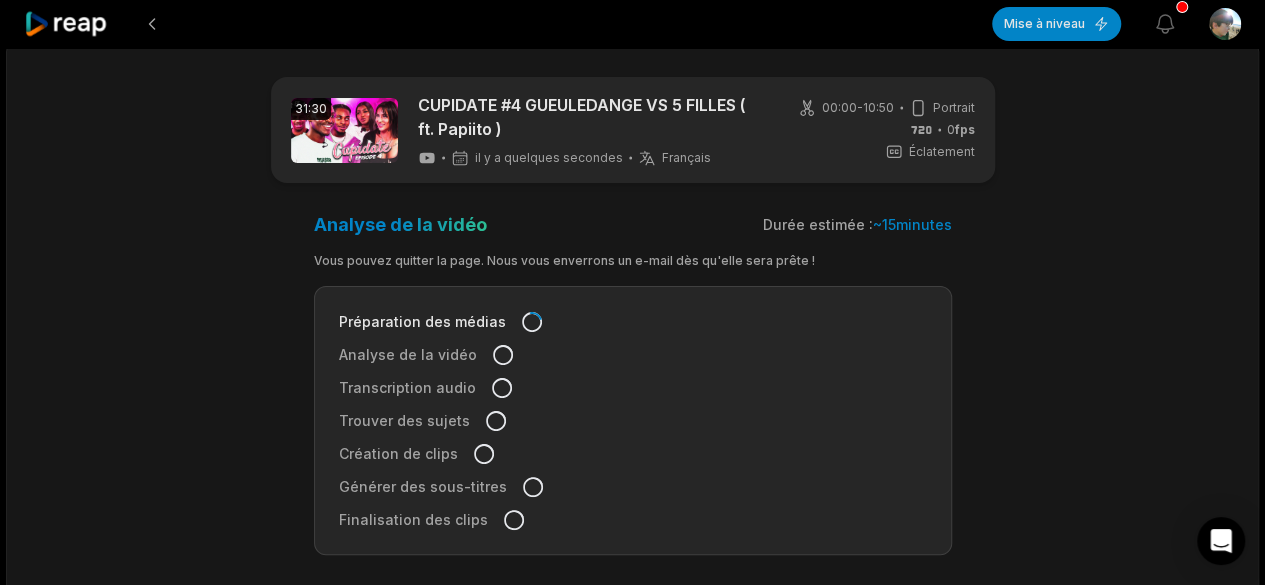 scroll, scrollTop: 0, scrollLeft: 0, axis: both 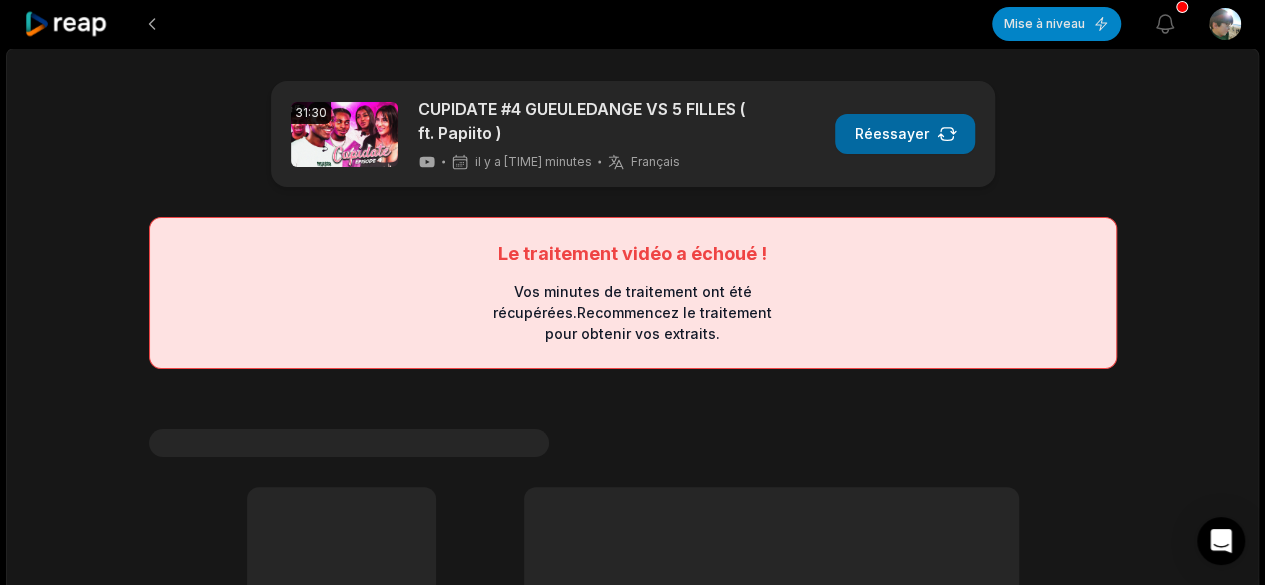click on "Réessayer" at bounding box center (905, 134) 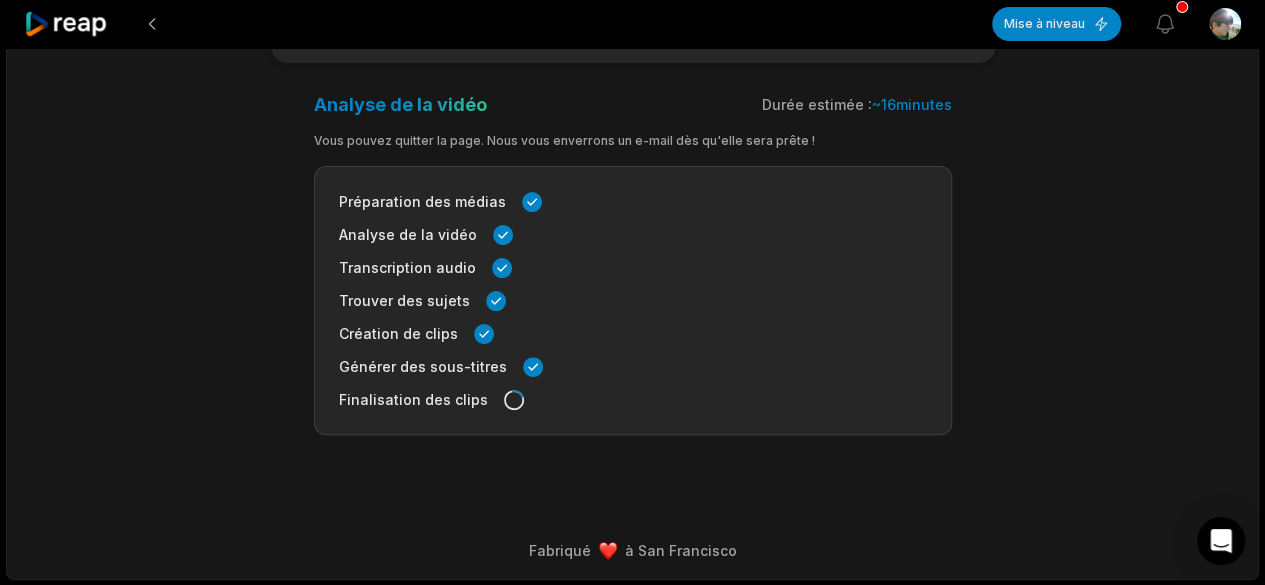 scroll, scrollTop: 0, scrollLeft: 0, axis: both 